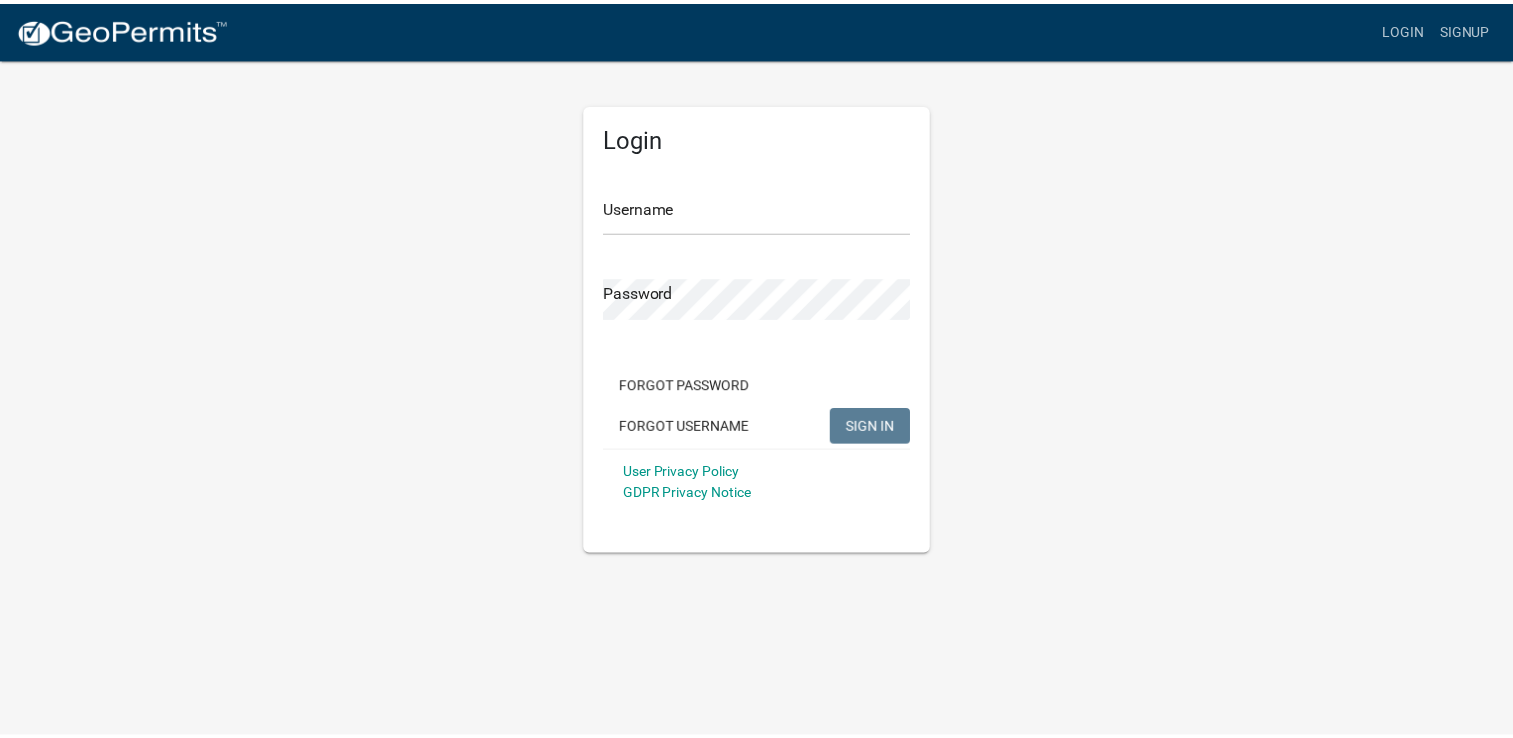 scroll, scrollTop: 0, scrollLeft: 0, axis: both 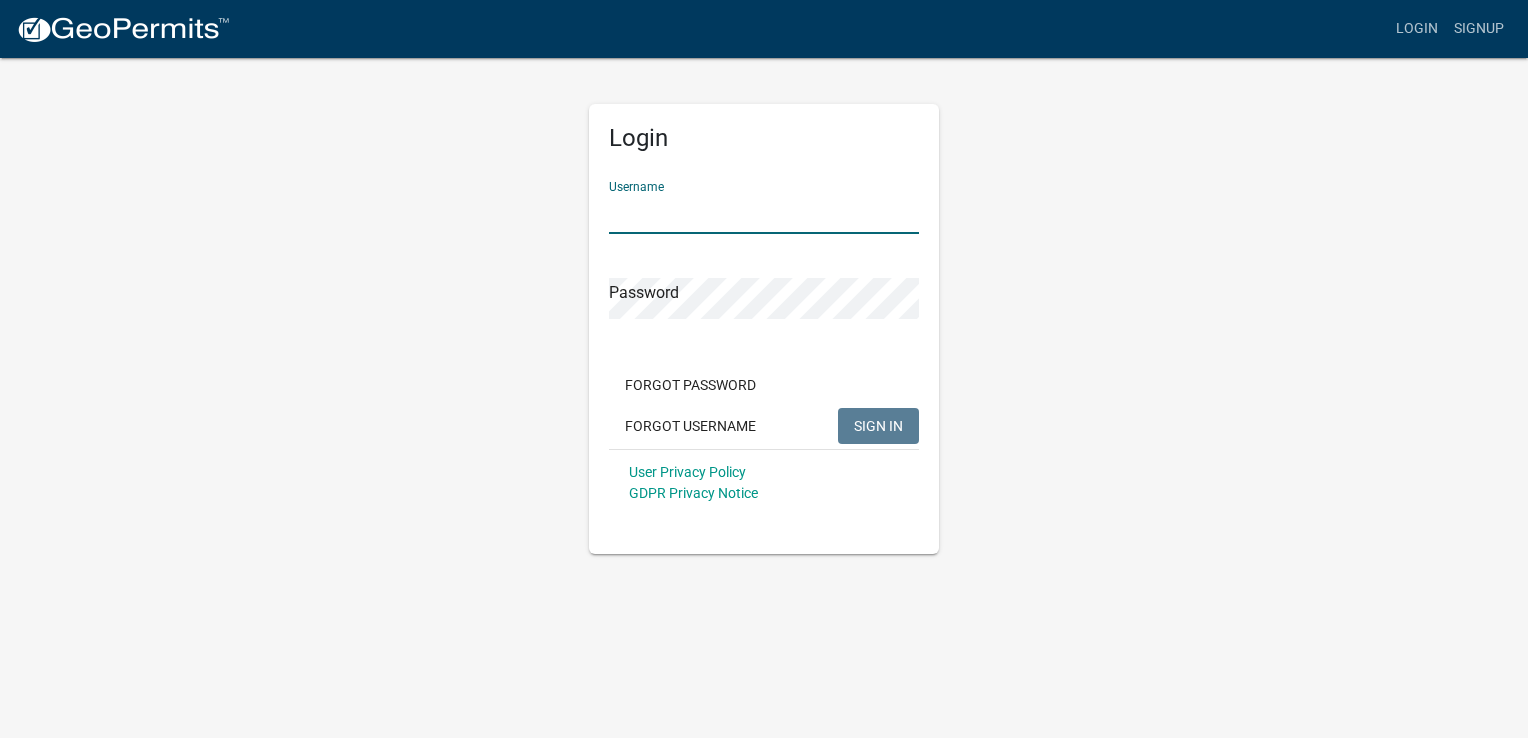 click on "Username" at bounding box center [764, 213] 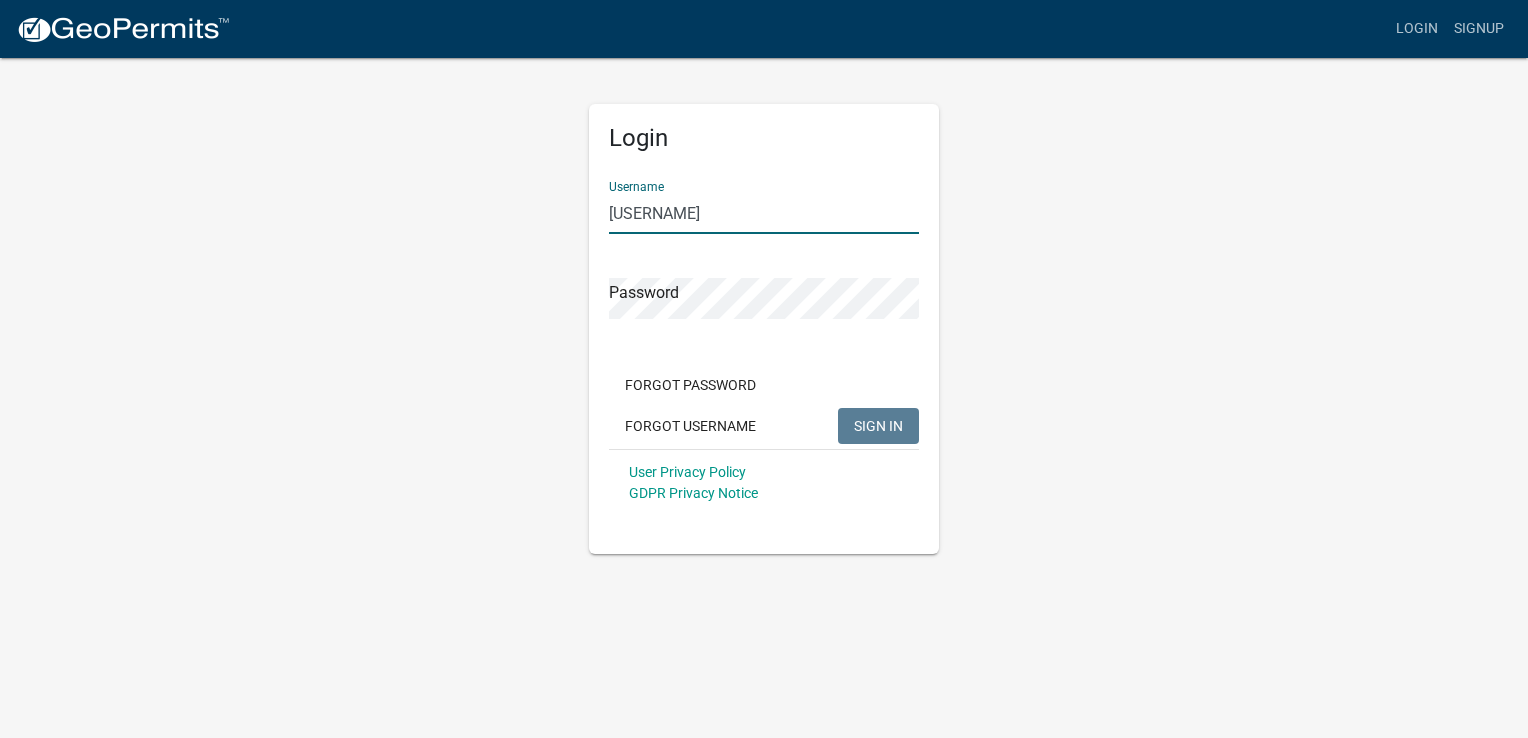 type on "[USERNAME]" 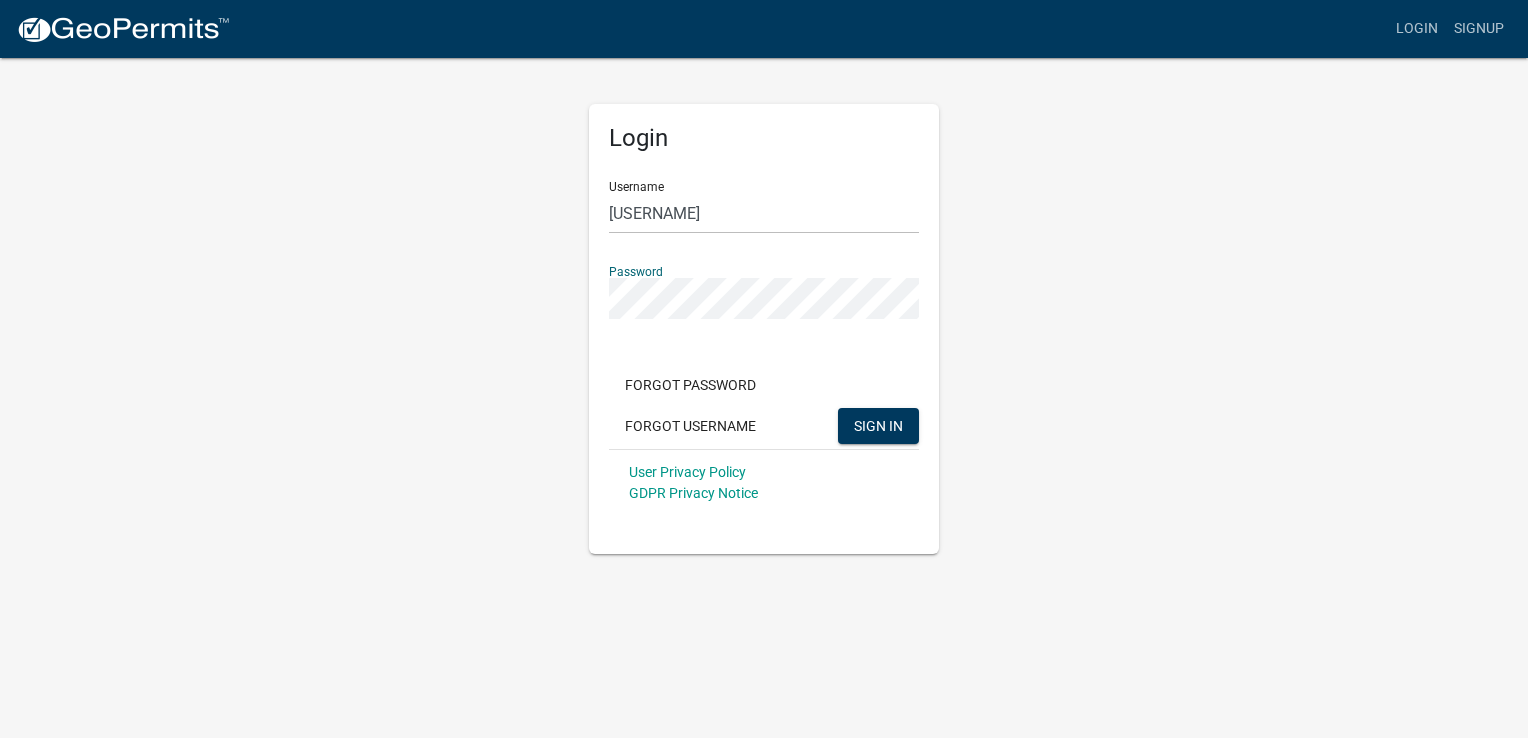 click on "SIGN IN" 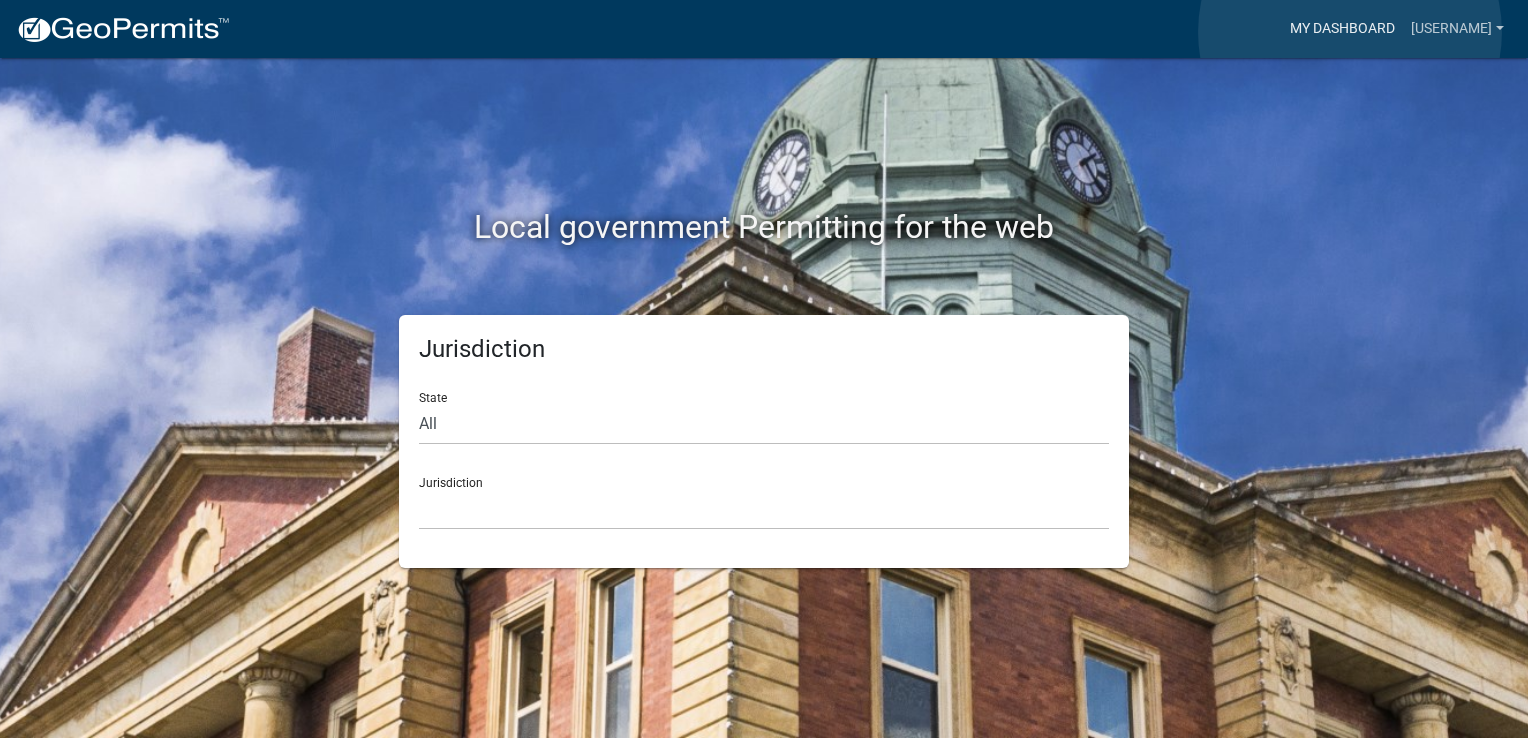 click on "My Dashboard" at bounding box center [1342, 29] 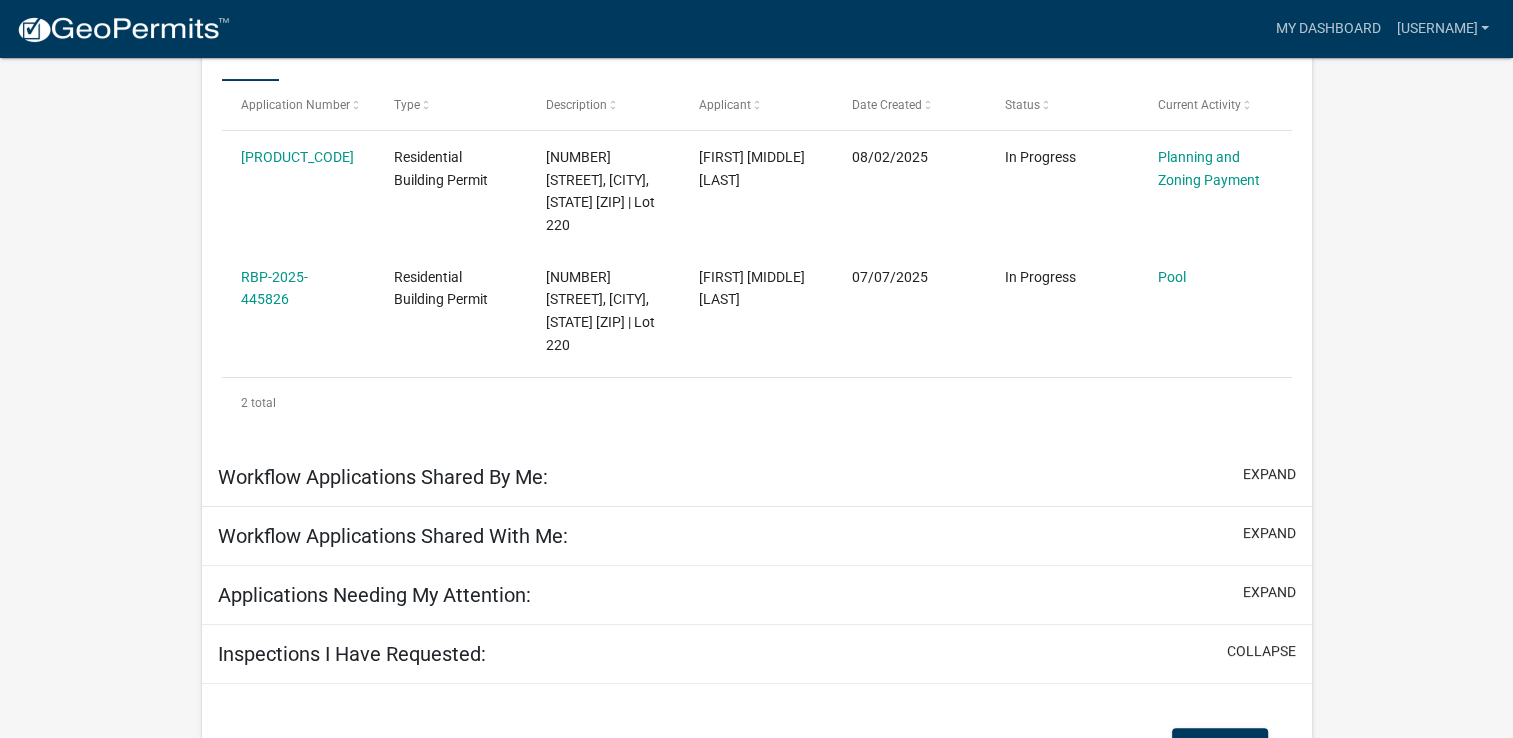 scroll, scrollTop: 408, scrollLeft: 0, axis: vertical 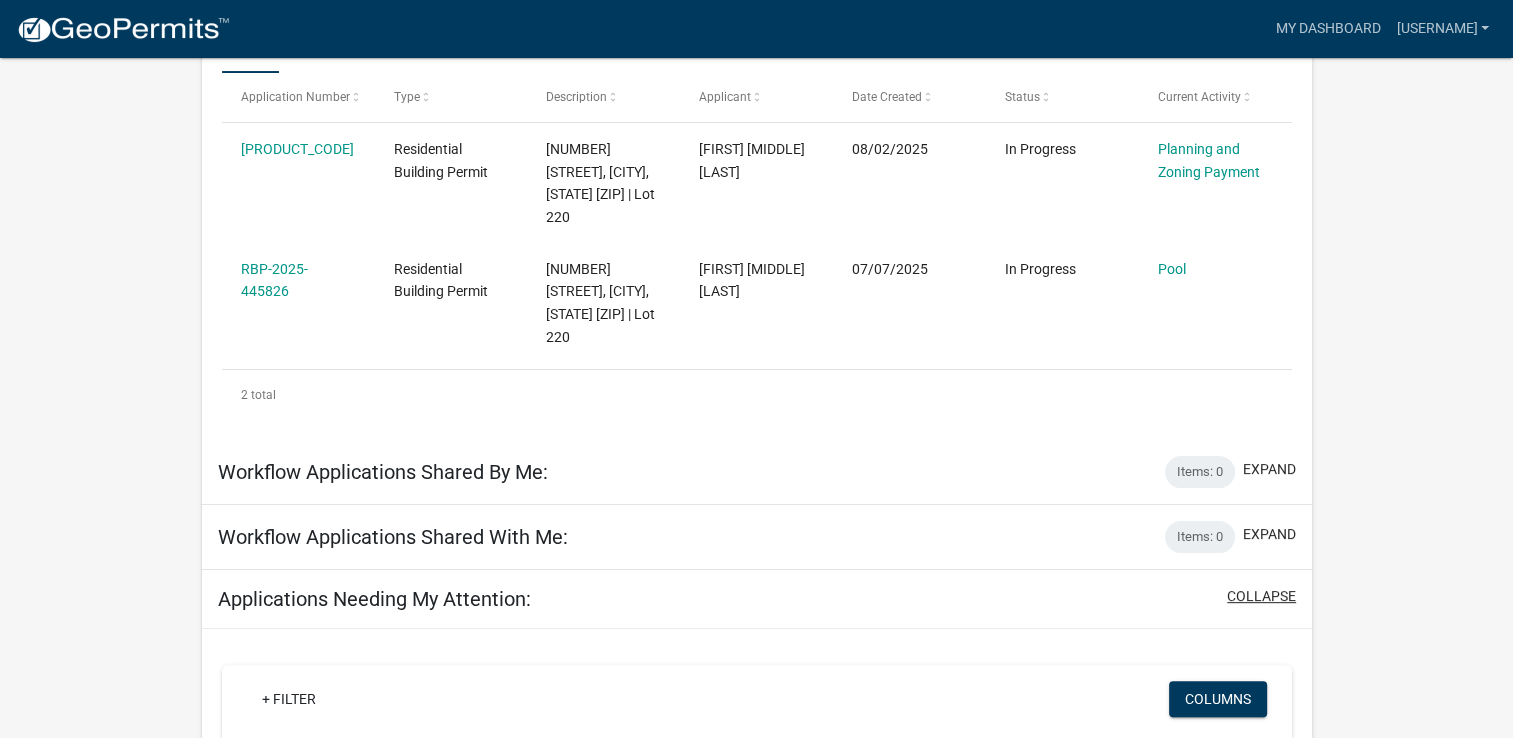 click on "collapse" at bounding box center [1261, 596] 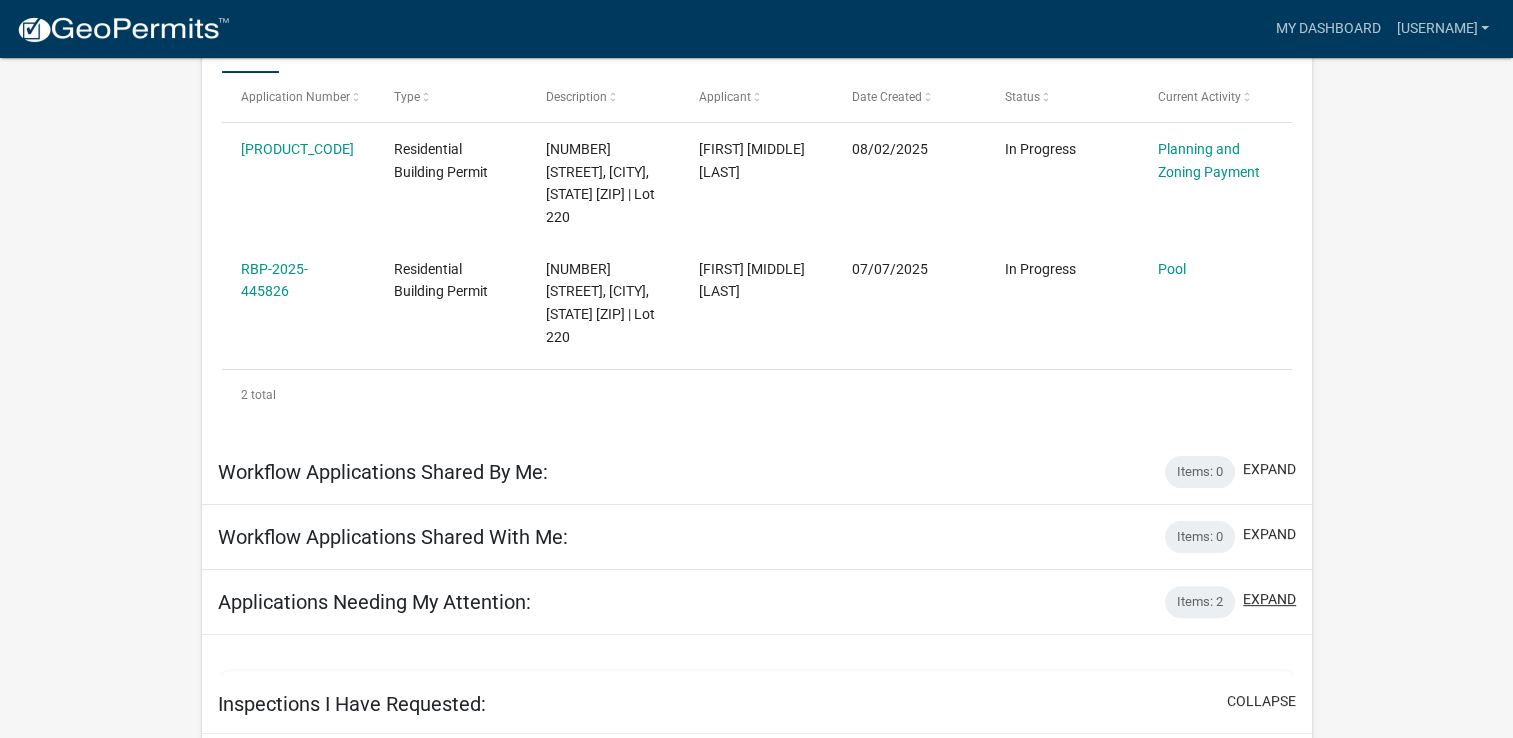 click on "Items: 2   expand" at bounding box center [1230, 602] 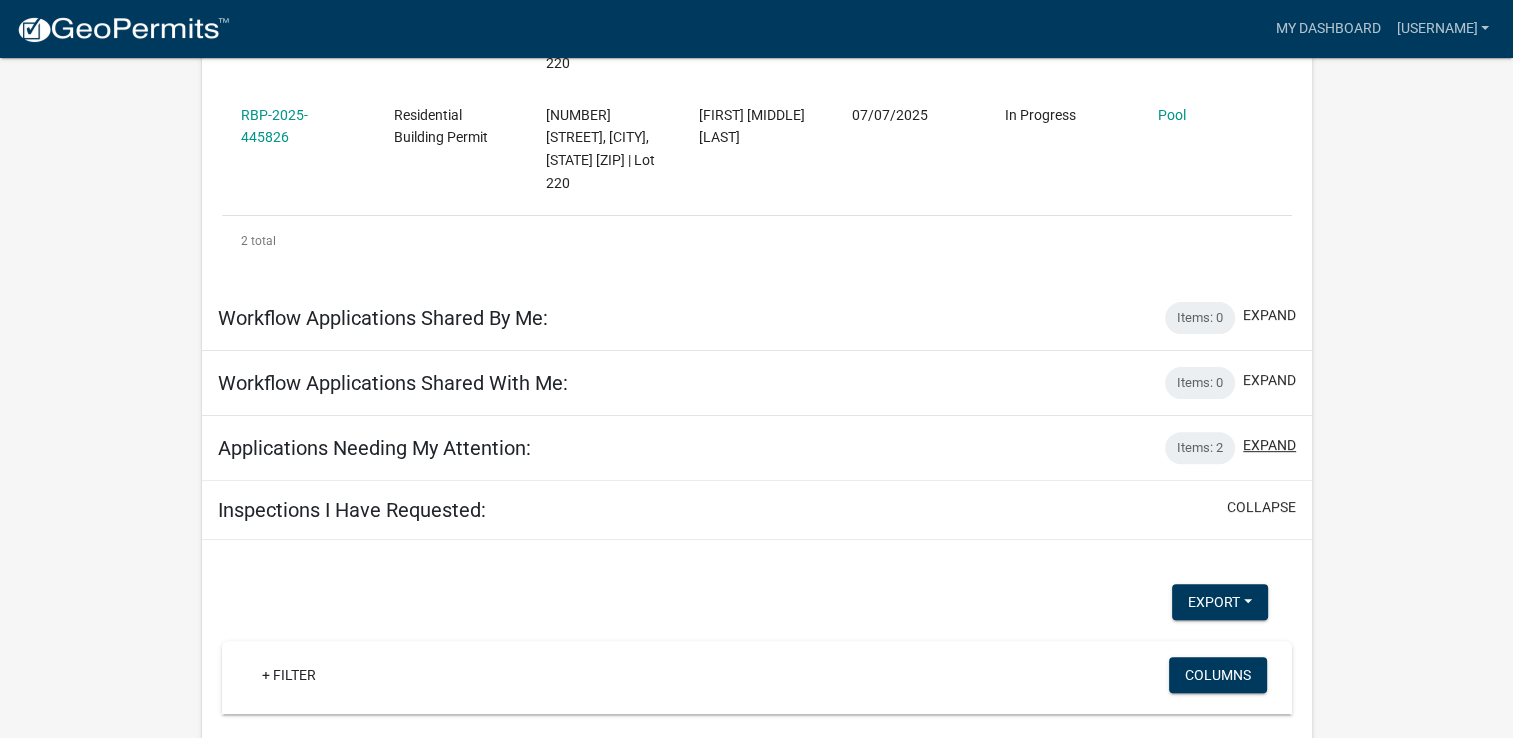 scroll, scrollTop: 587, scrollLeft: 0, axis: vertical 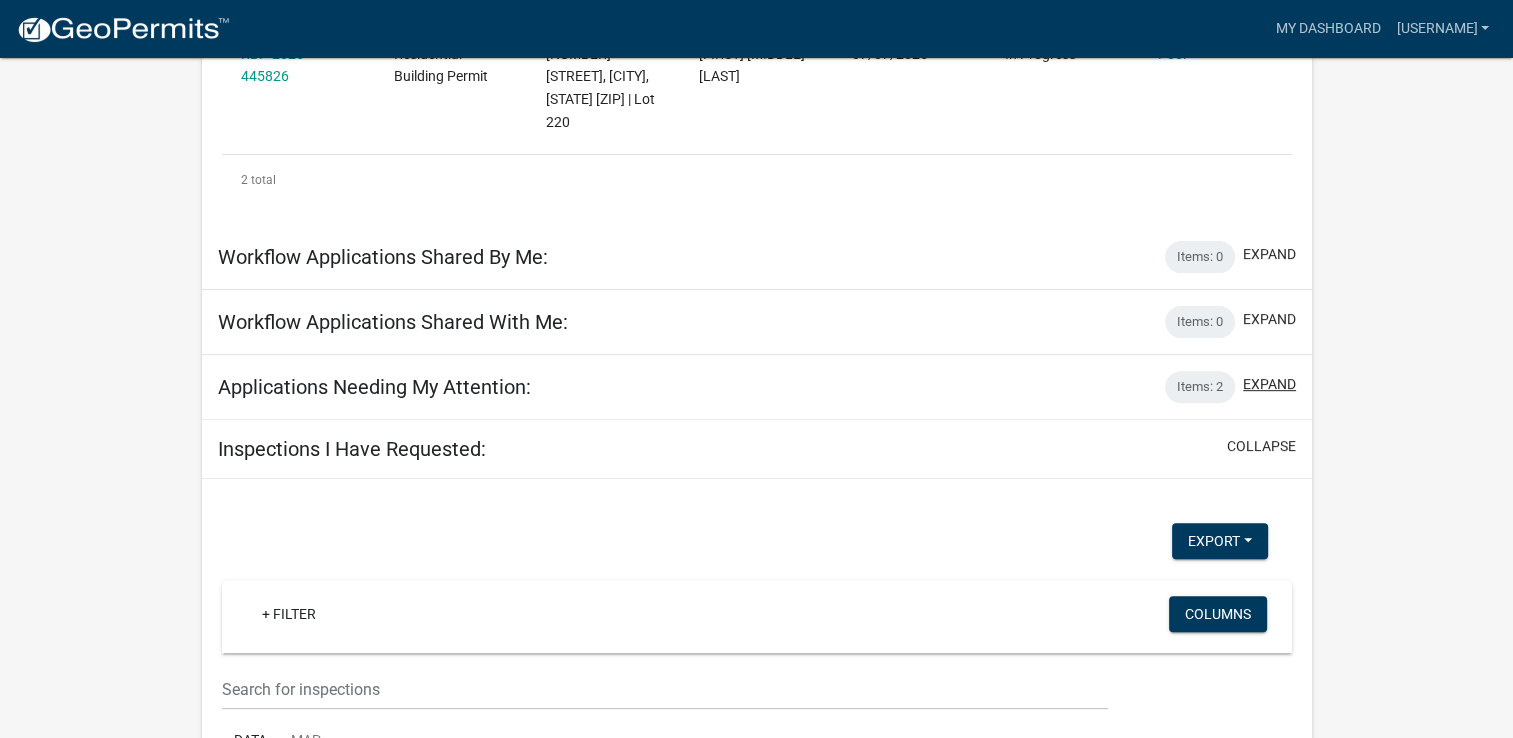 click on "expand" at bounding box center [1269, 384] 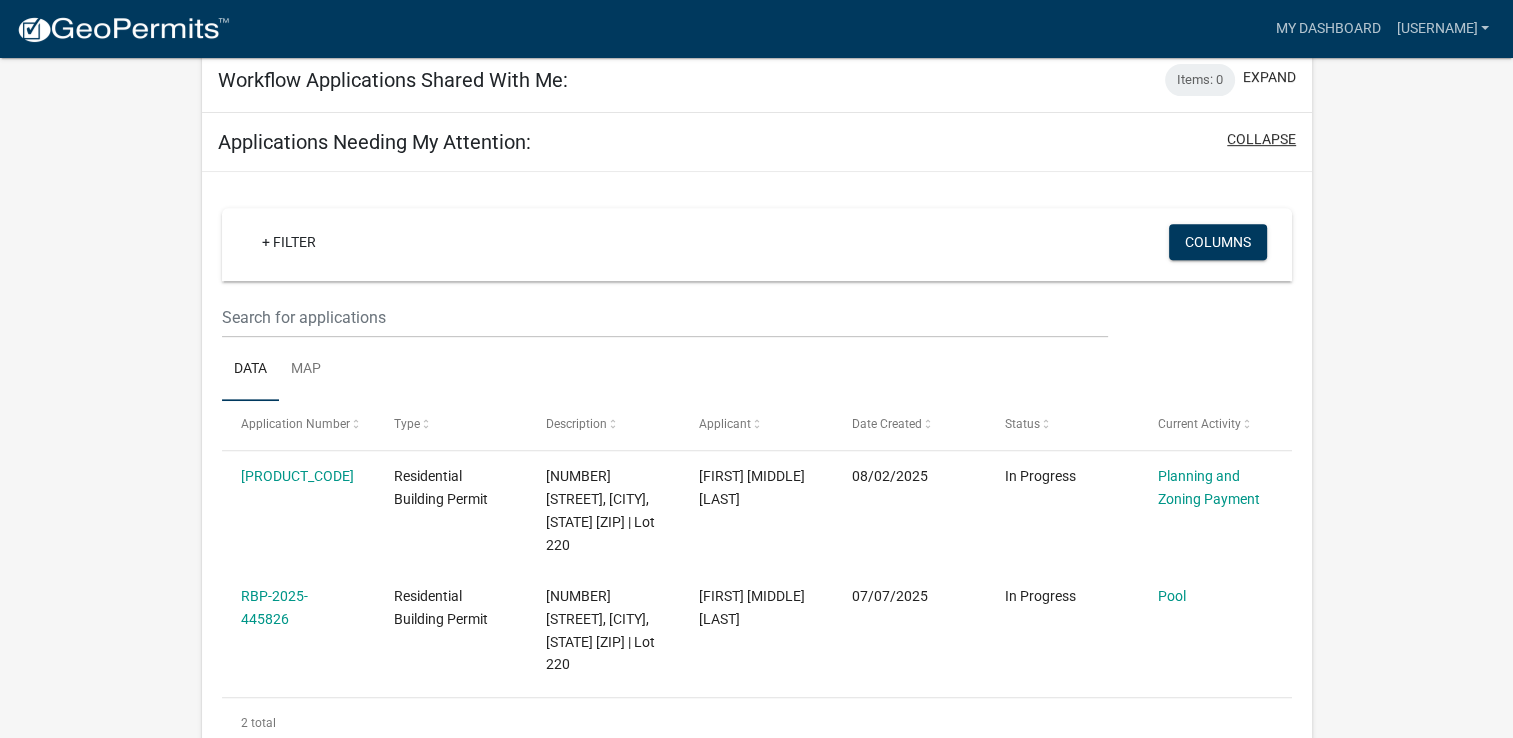 scroll, scrollTop: 900, scrollLeft: 0, axis: vertical 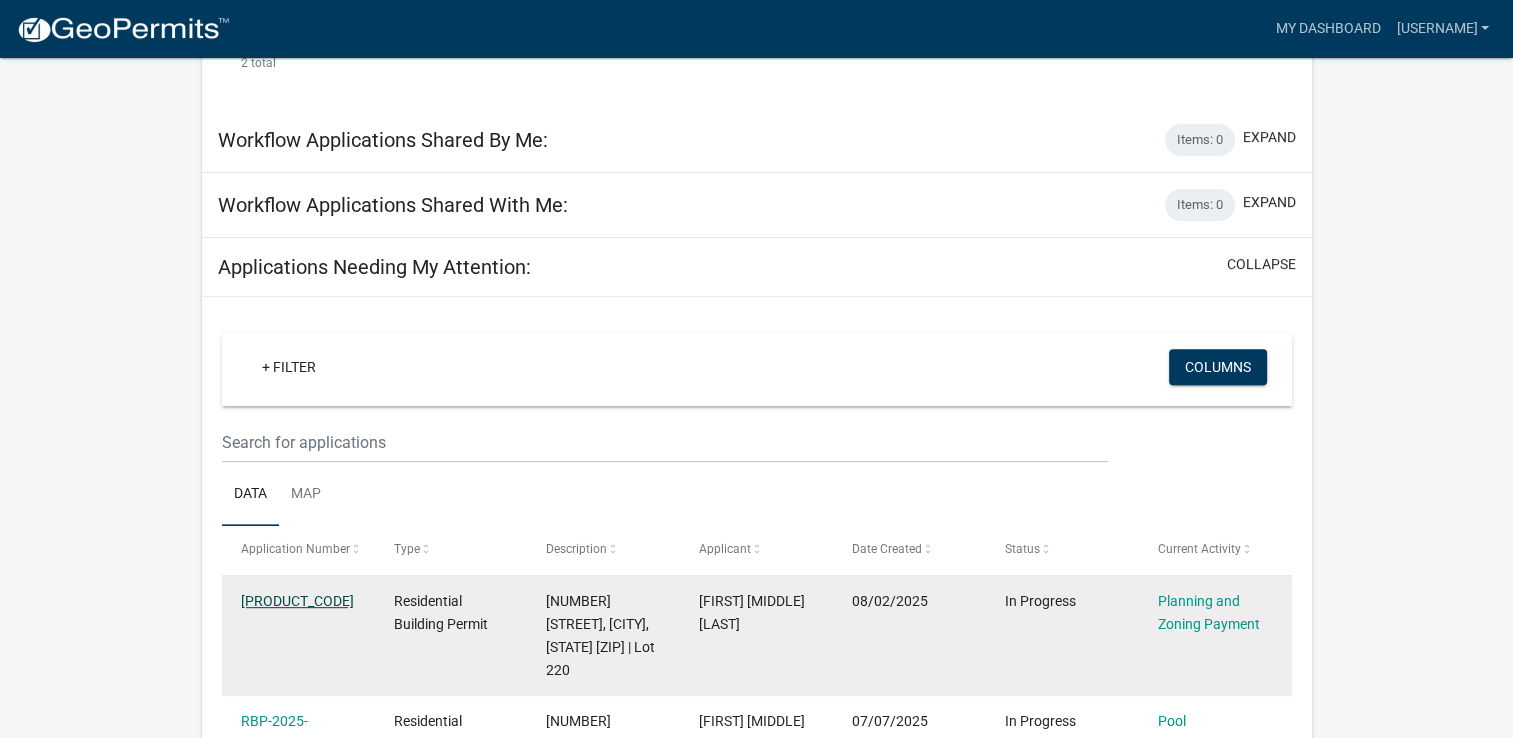 click on "[PERMIT_ID]" 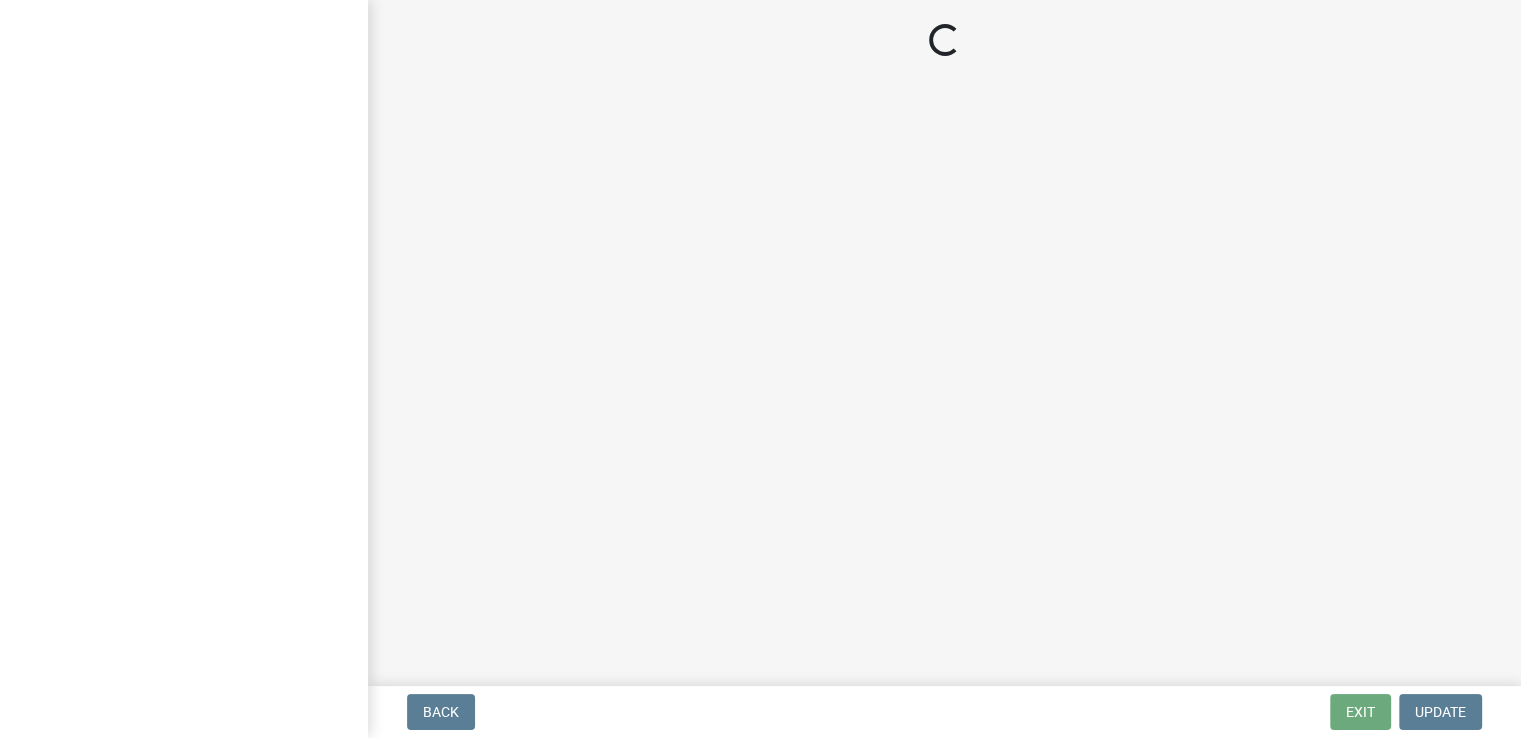 scroll, scrollTop: 0, scrollLeft: 0, axis: both 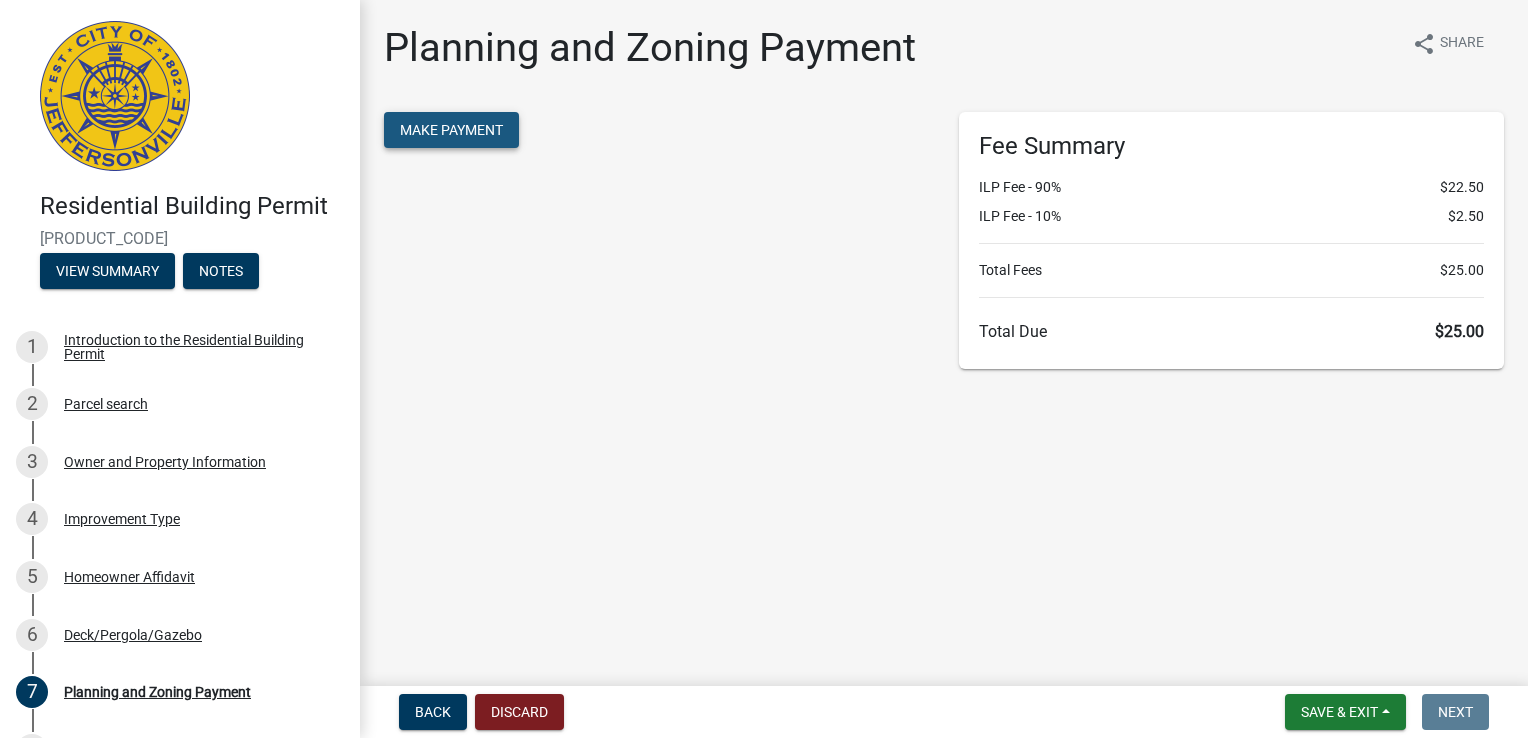 click on "Make Payment" 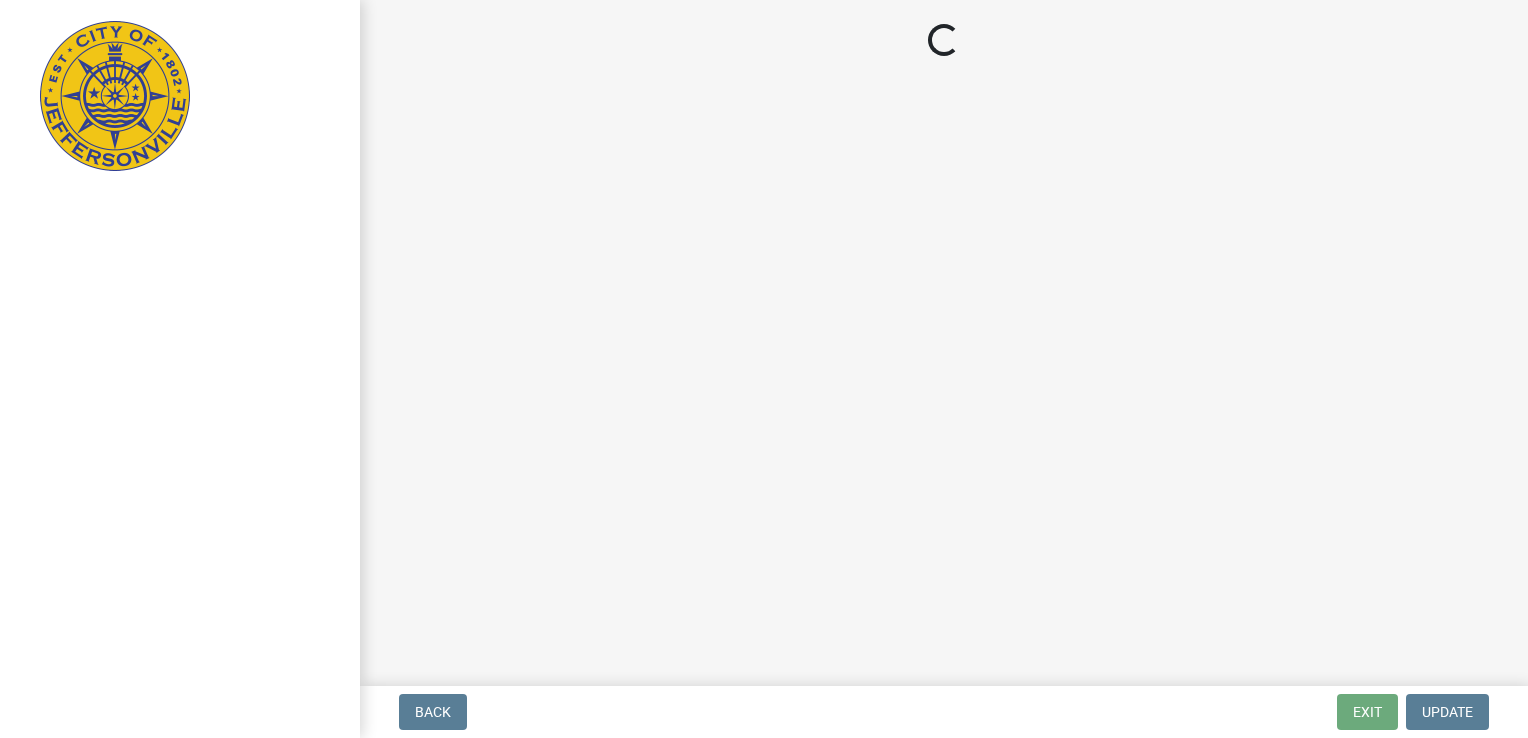 scroll, scrollTop: 0, scrollLeft: 0, axis: both 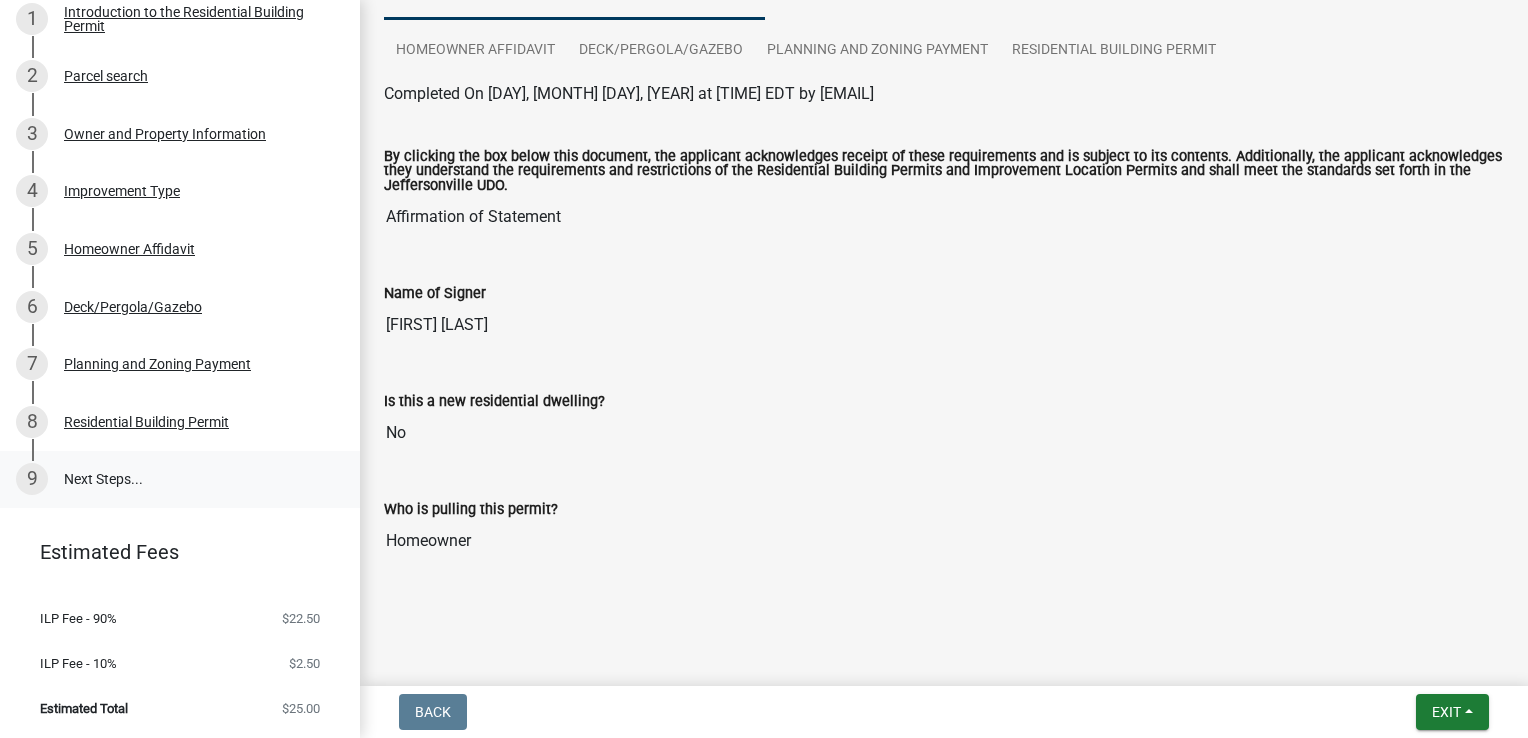 click on "9   Next Steps..." at bounding box center (180, 480) 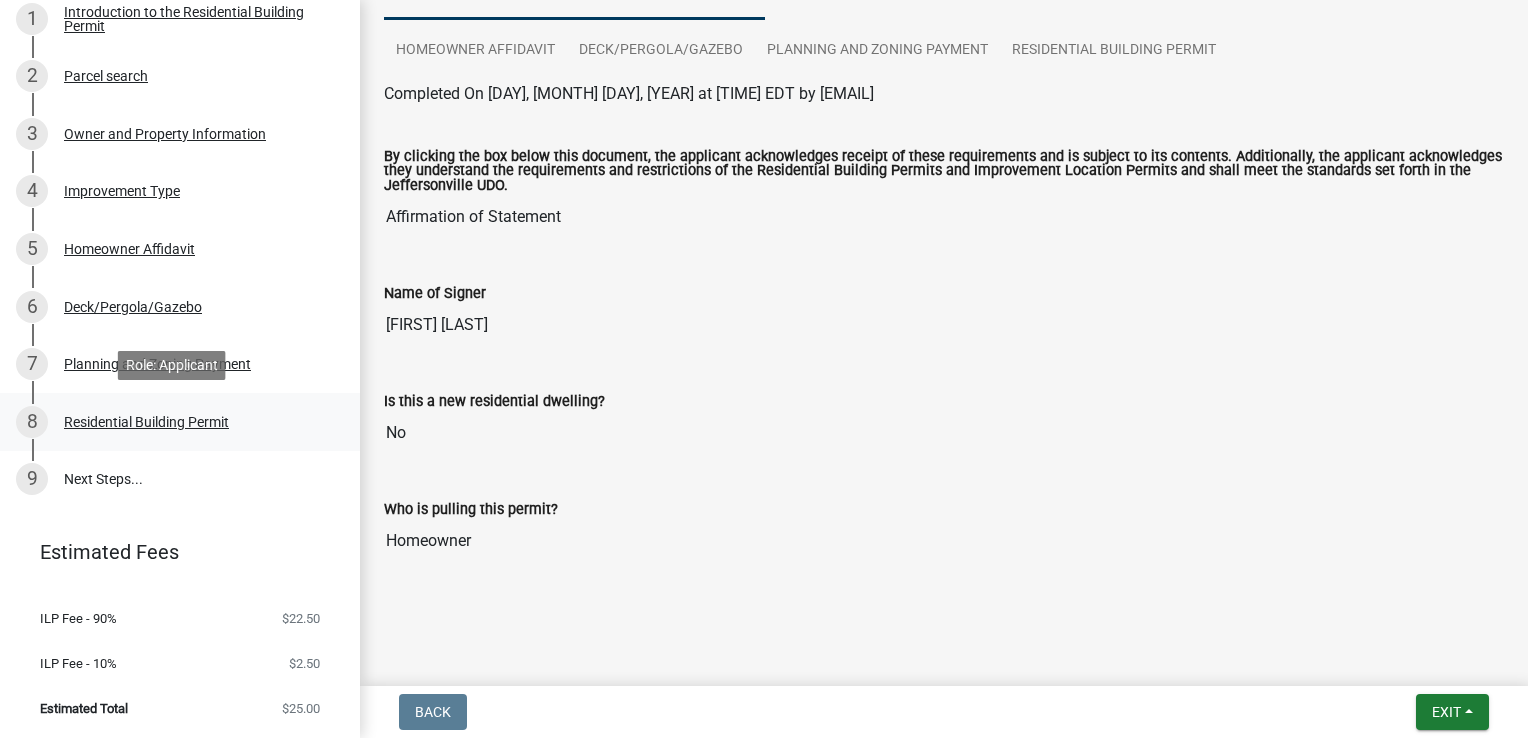 click on "Residential Building Permit" at bounding box center (146, 422) 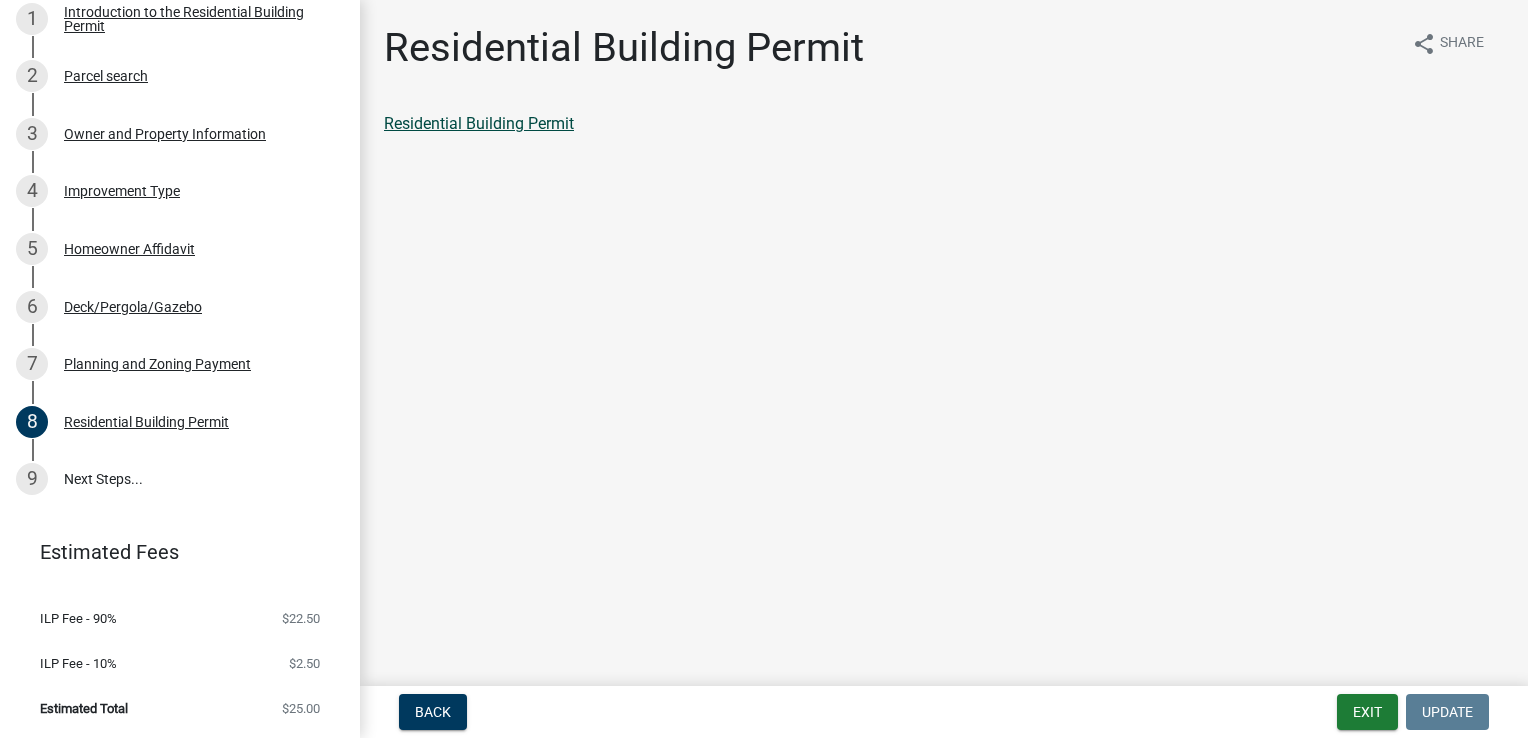 click on "Residential Building Permit" 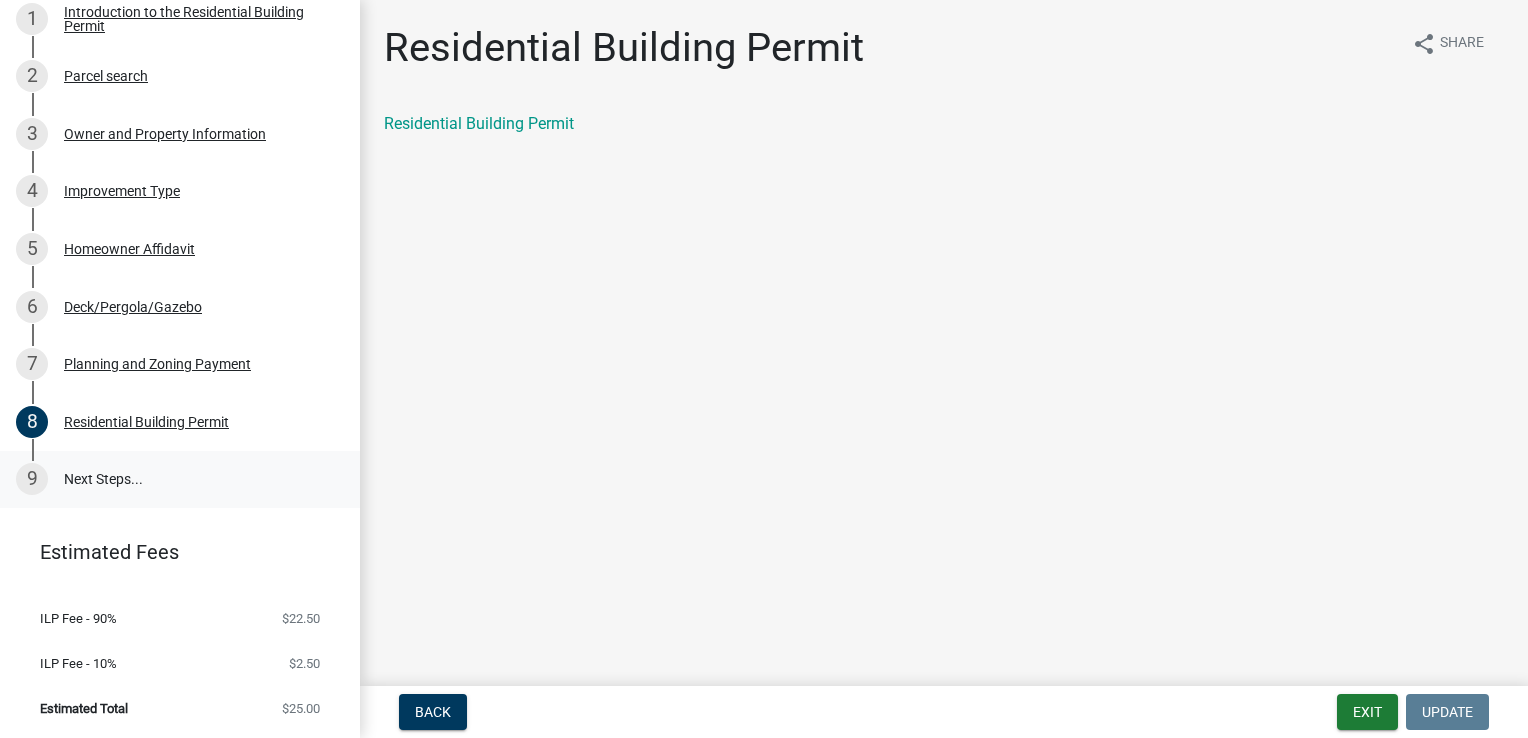 click on "9   Next Steps..." at bounding box center [180, 480] 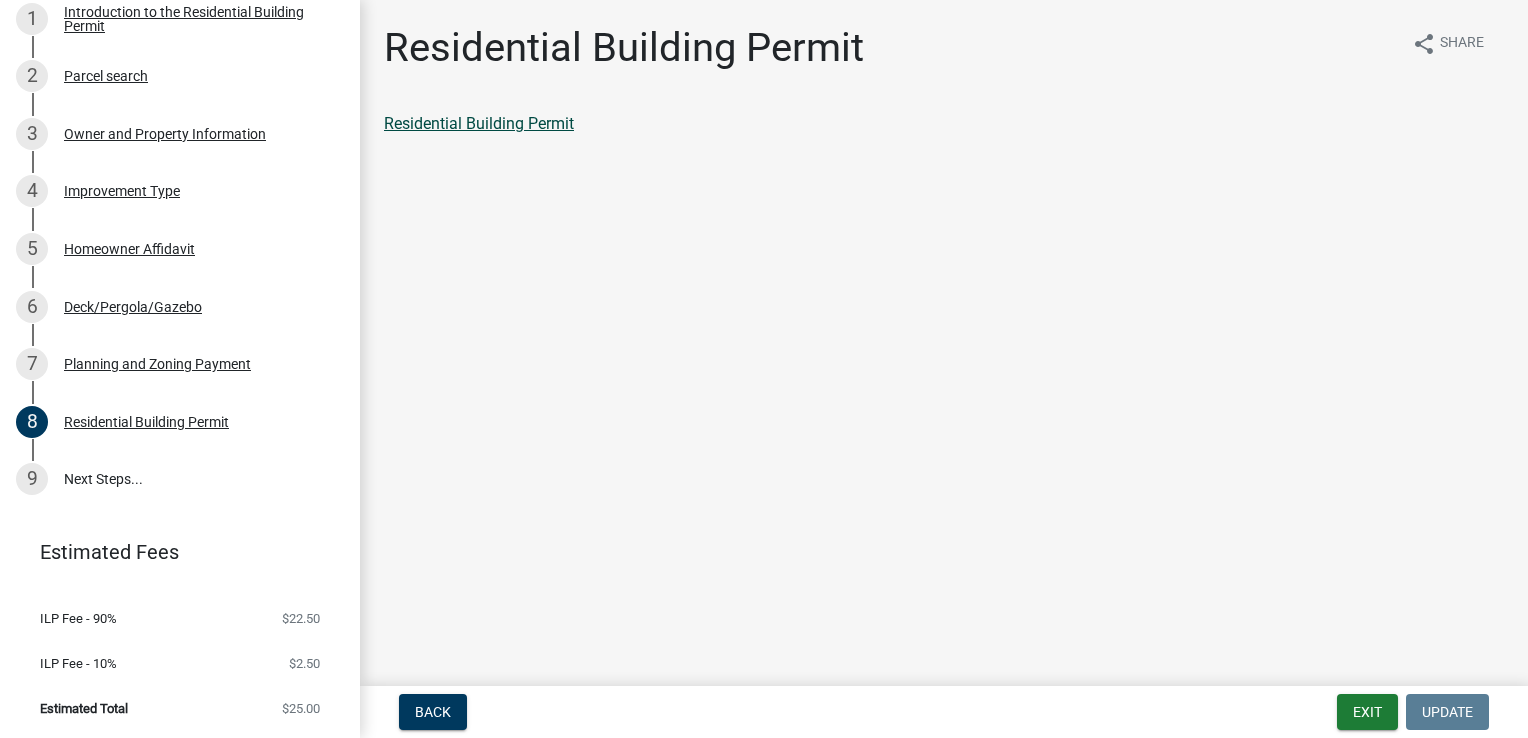 click on "Residential Building Permit" 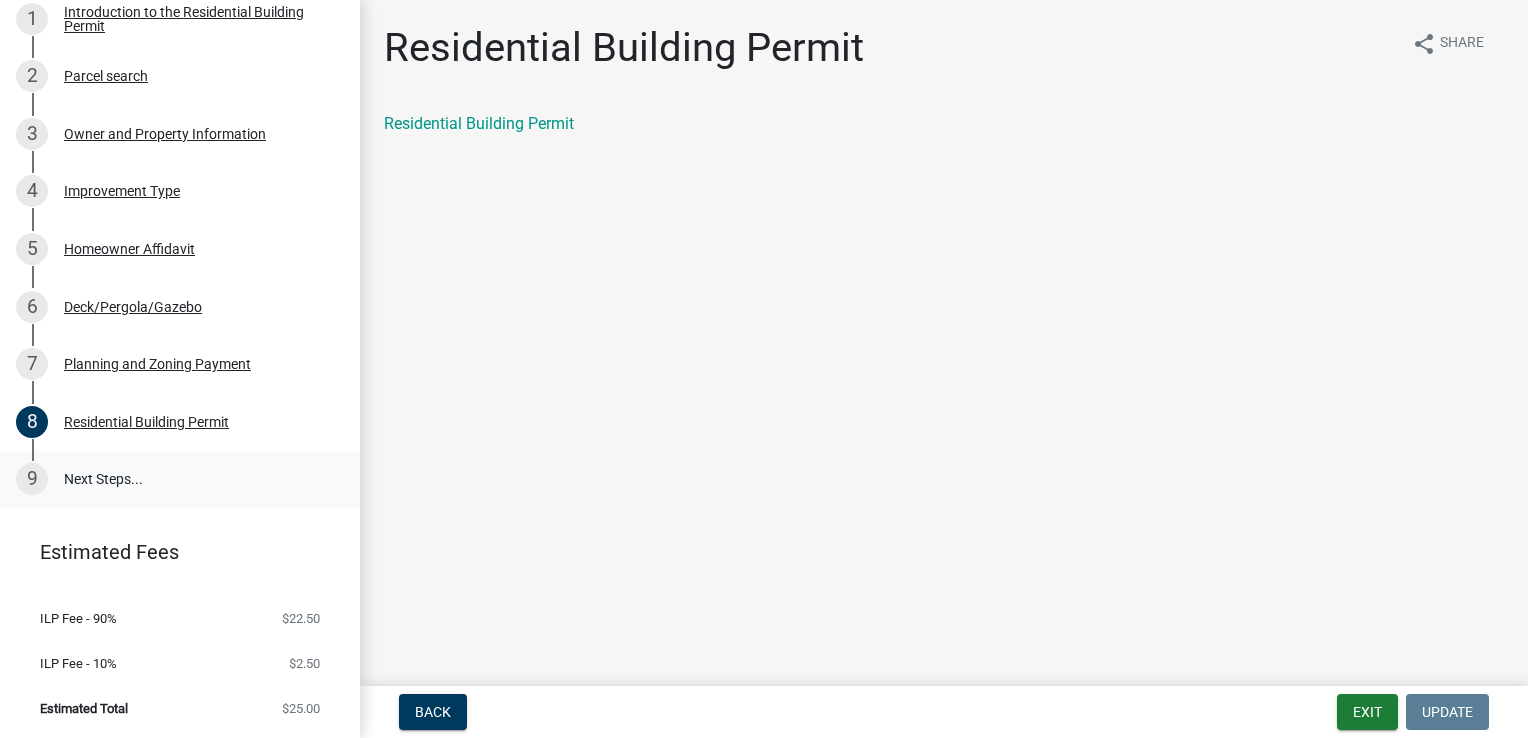 click on "9   Next Steps..." at bounding box center [180, 480] 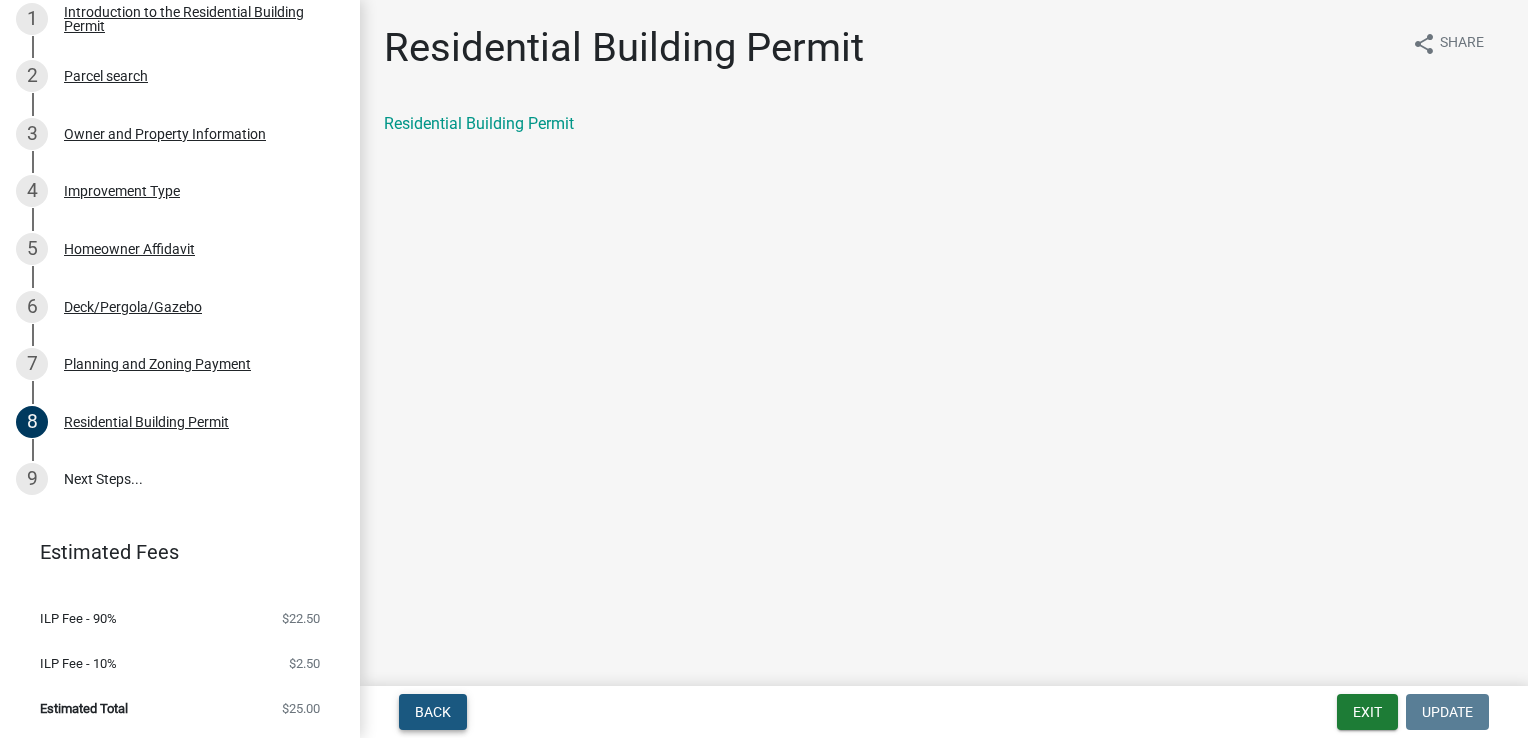 click on "Back" at bounding box center [433, 712] 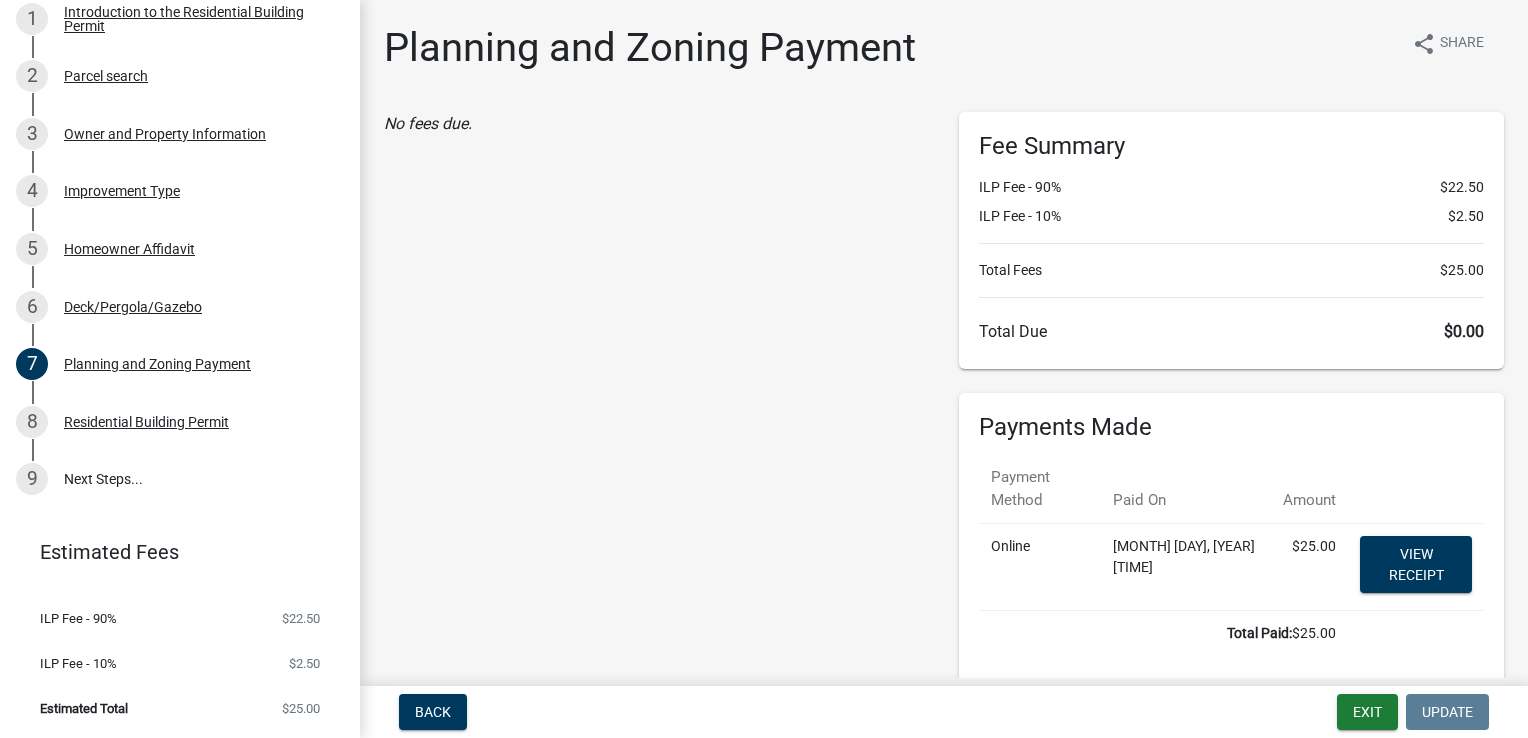 scroll, scrollTop: 91, scrollLeft: 0, axis: vertical 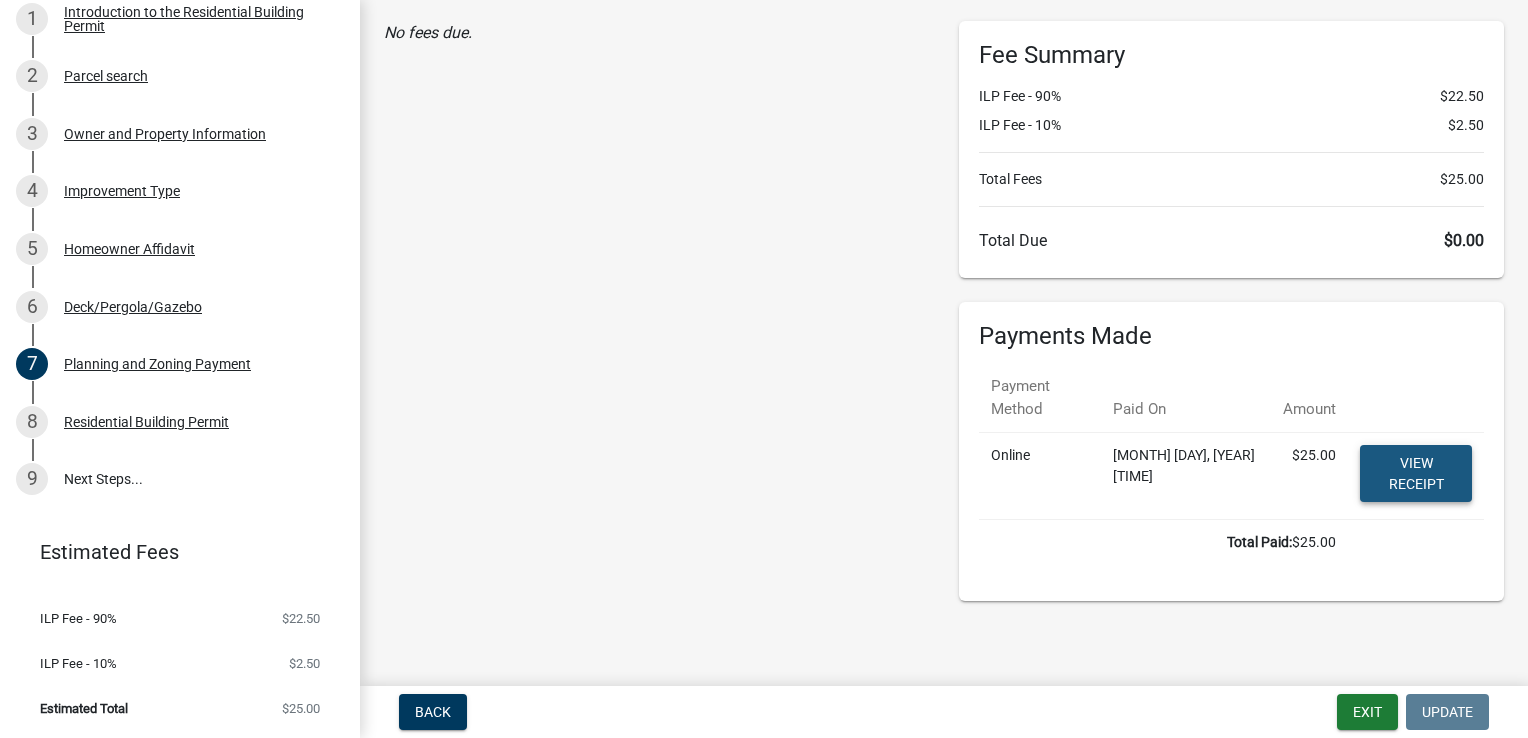 click on "View receipt" 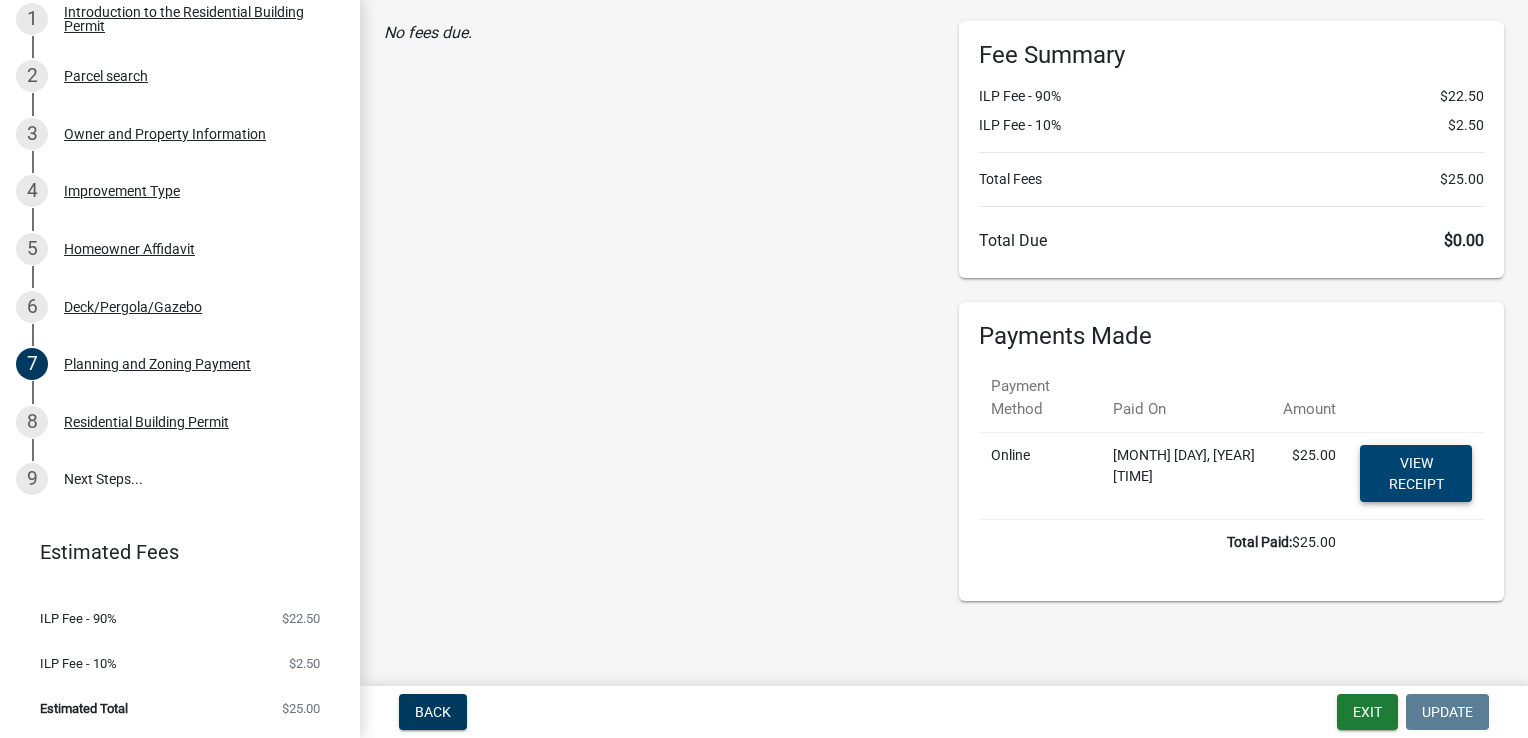 scroll, scrollTop: 0, scrollLeft: 0, axis: both 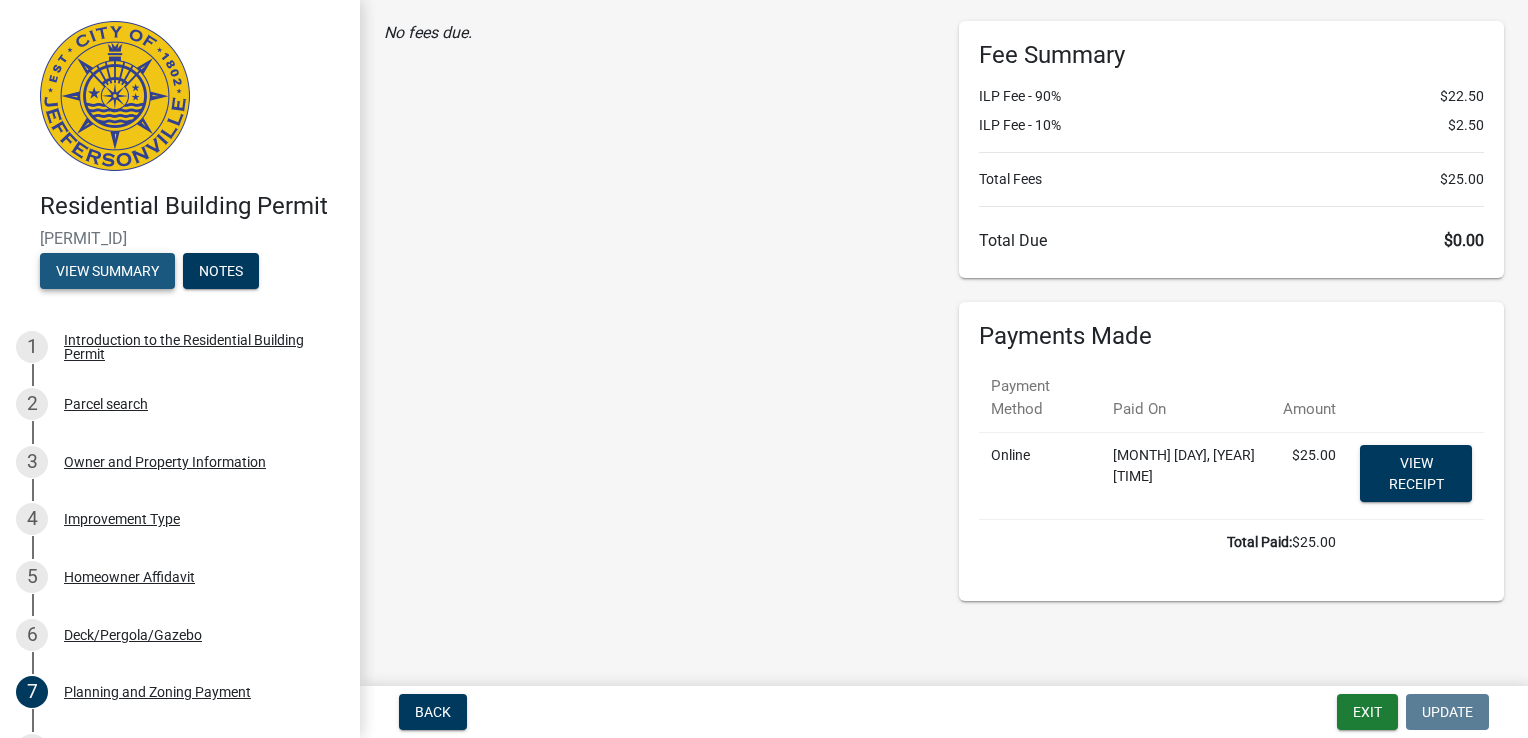 click on "View Summary" at bounding box center (107, 271) 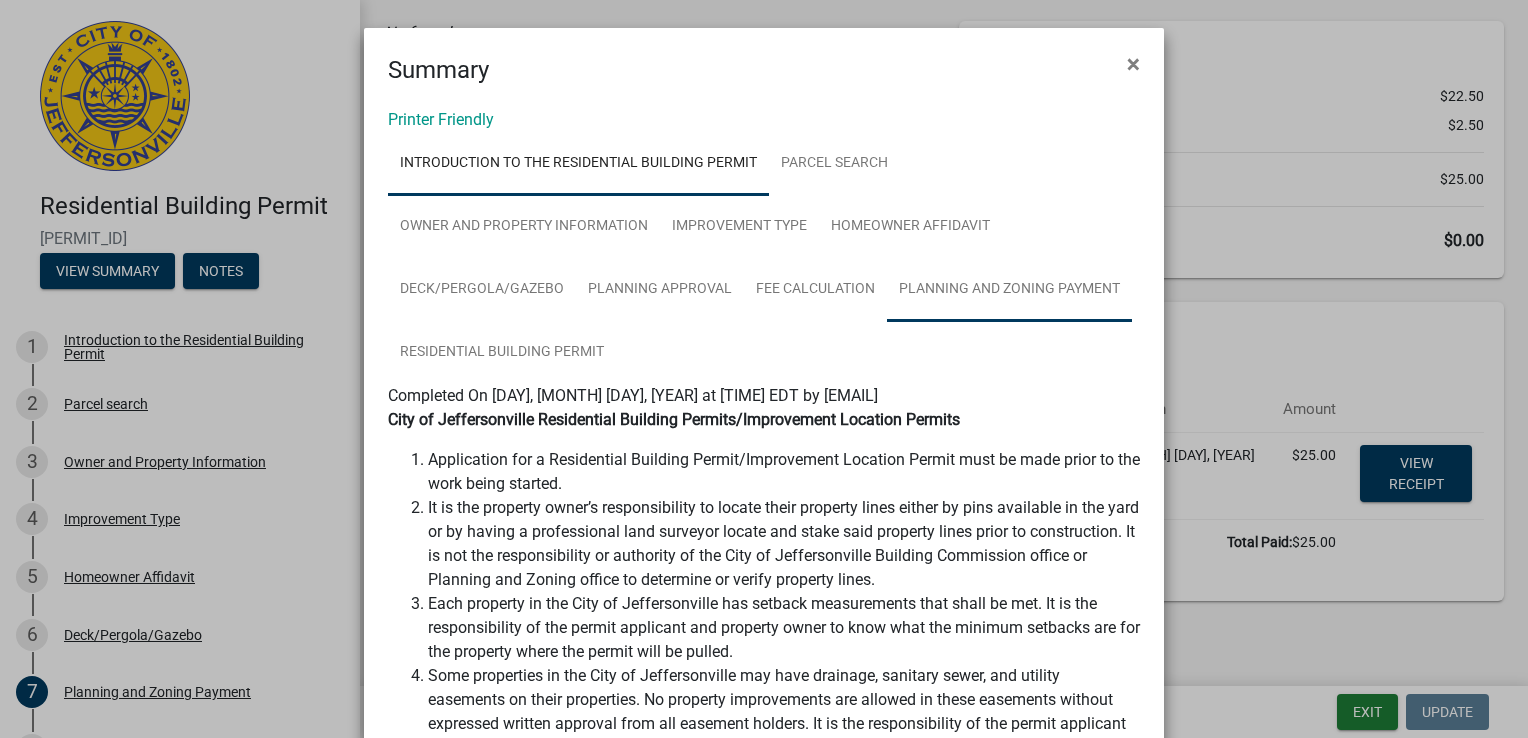 click on "Planning and Zoning Payment" at bounding box center (1009, 290) 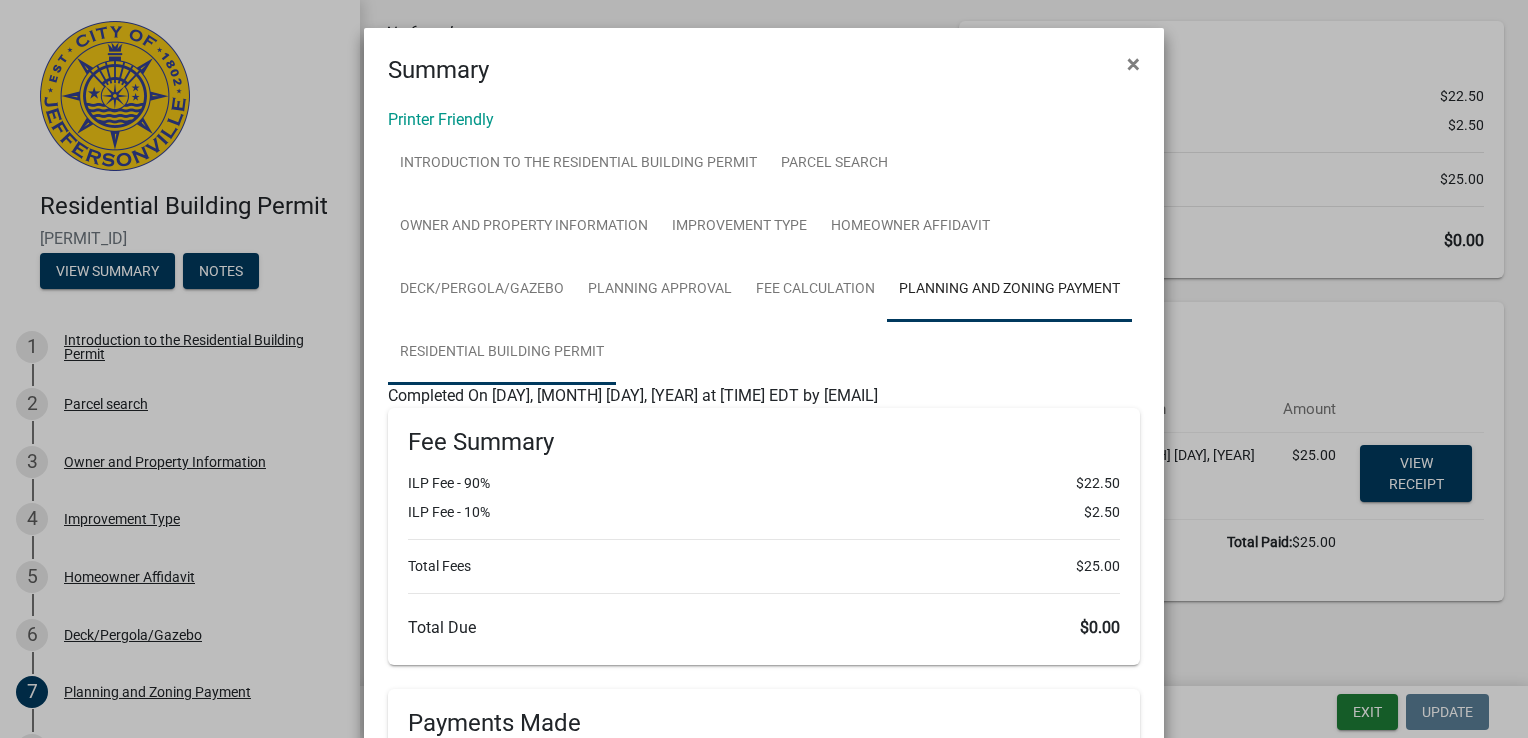 click on "Residential Building Permit" at bounding box center (502, 353) 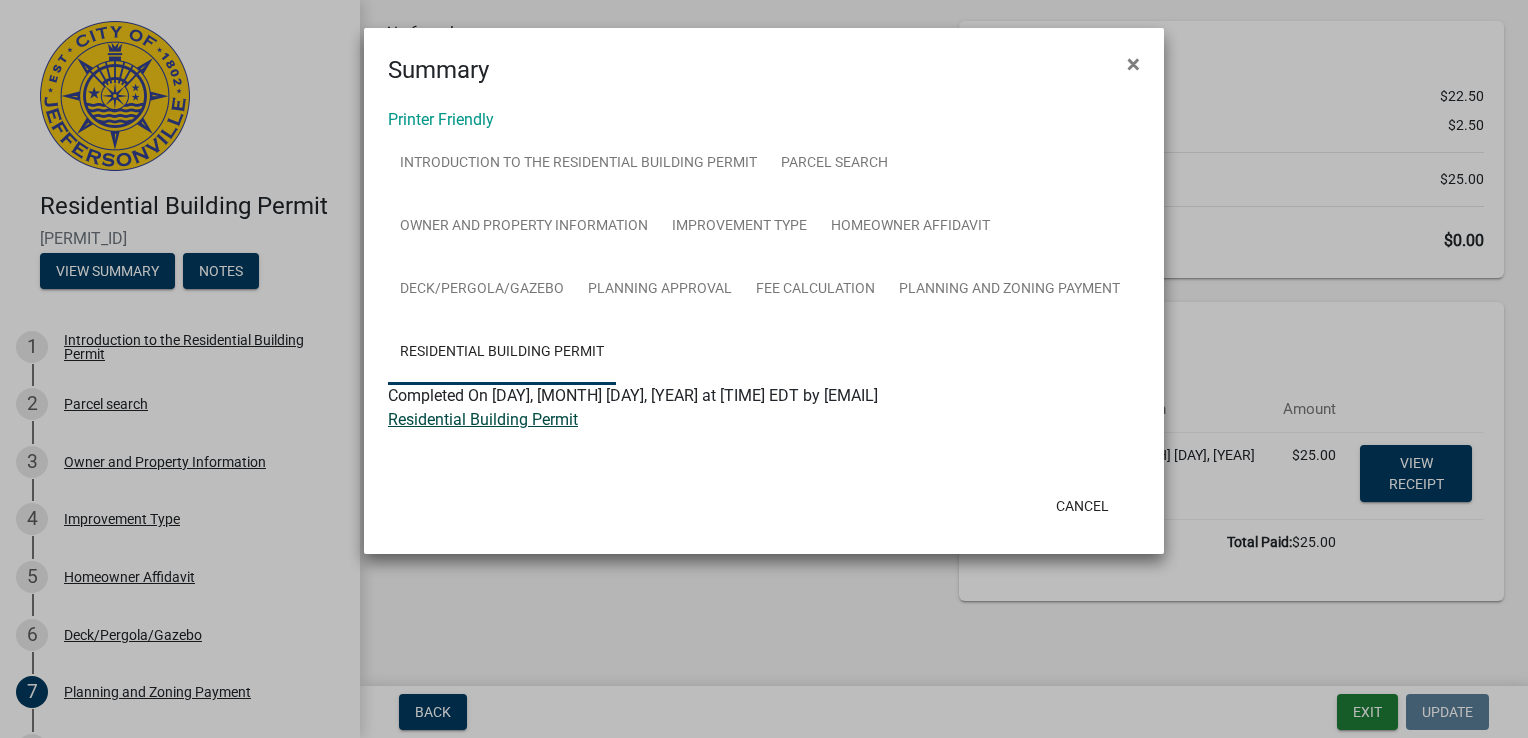 click on "Residential Building Permit" 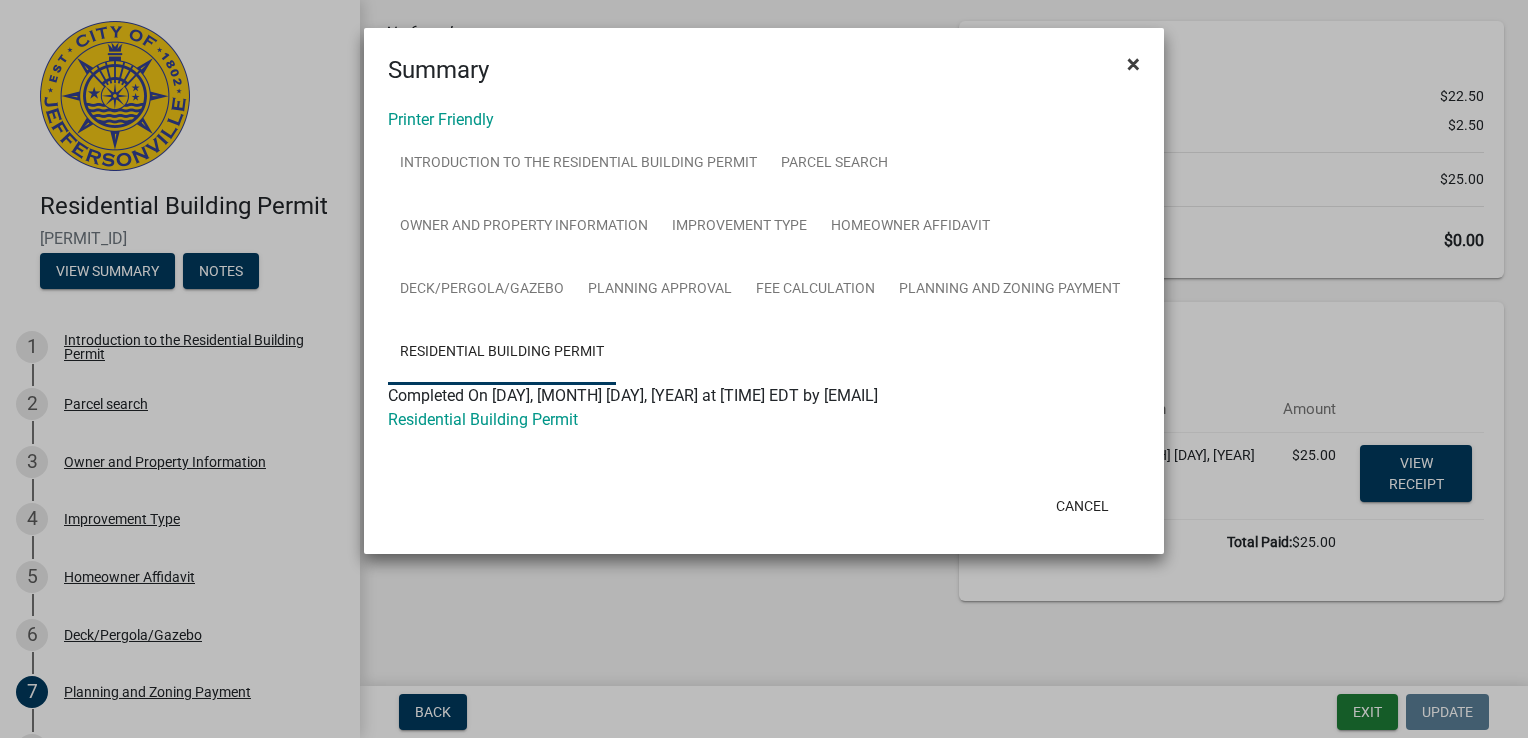 click on "×" 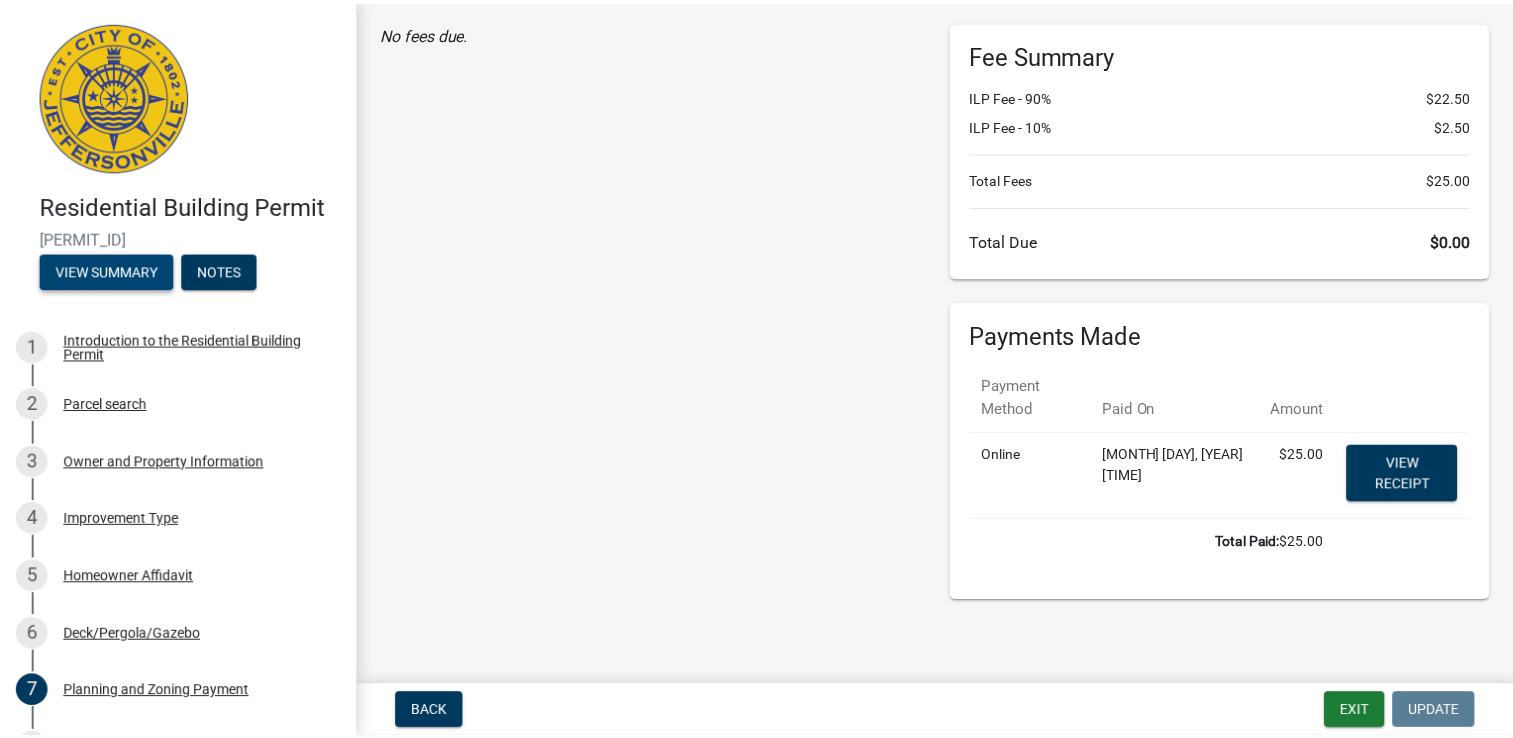 scroll, scrollTop: 0, scrollLeft: 0, axis: both 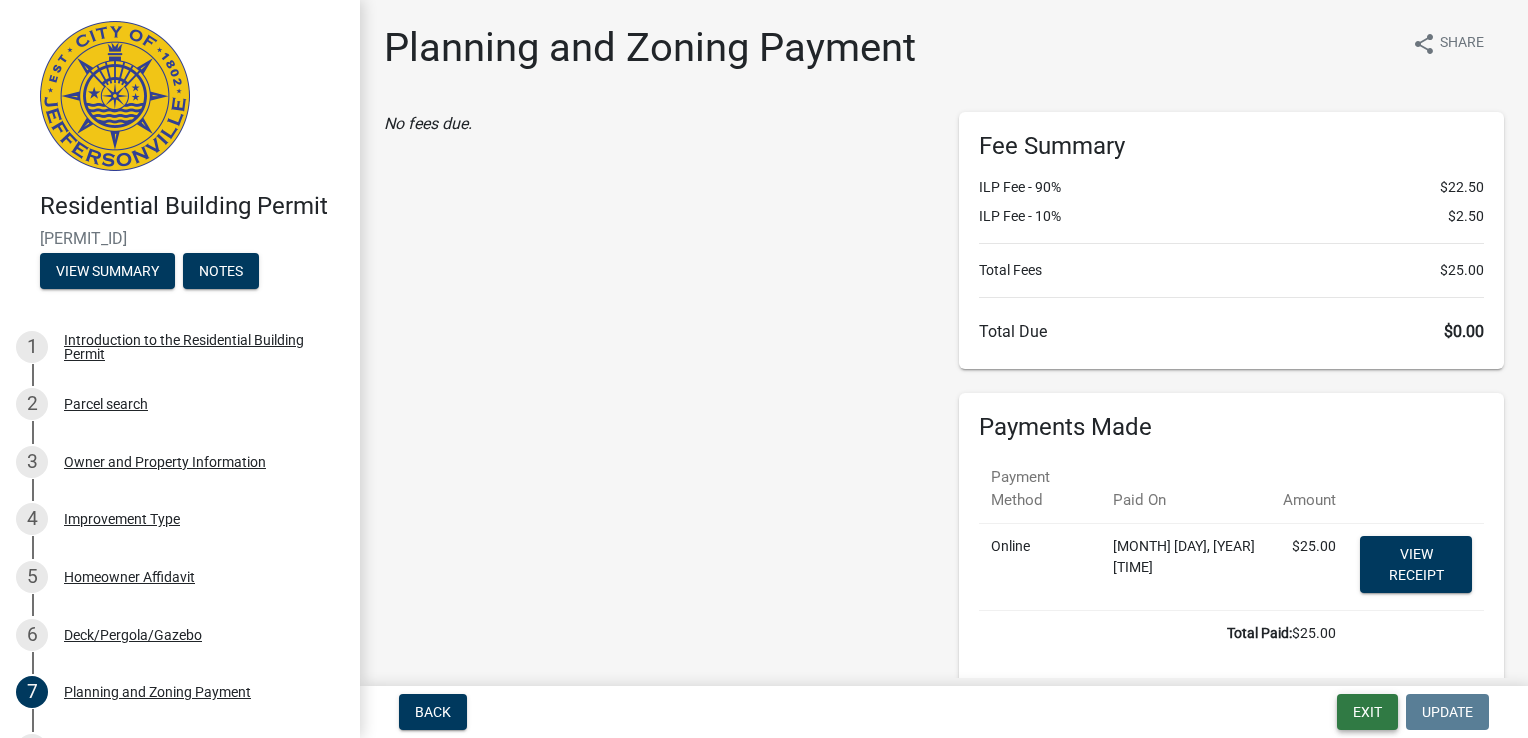 click on "Exit" at bounding box center [1367, 712] 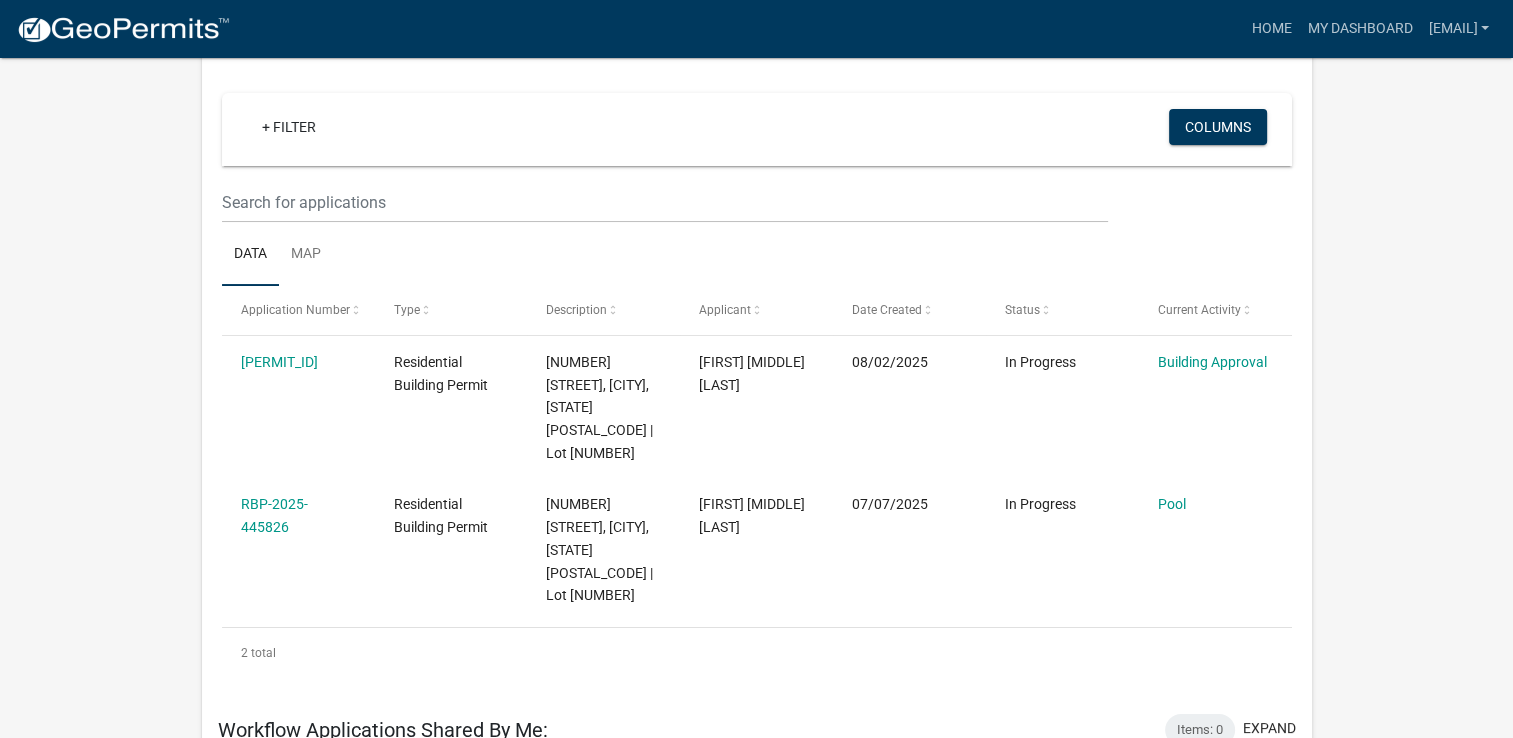 scroll, scrollTop: 185, scrollLeft: 0, axis: vertical 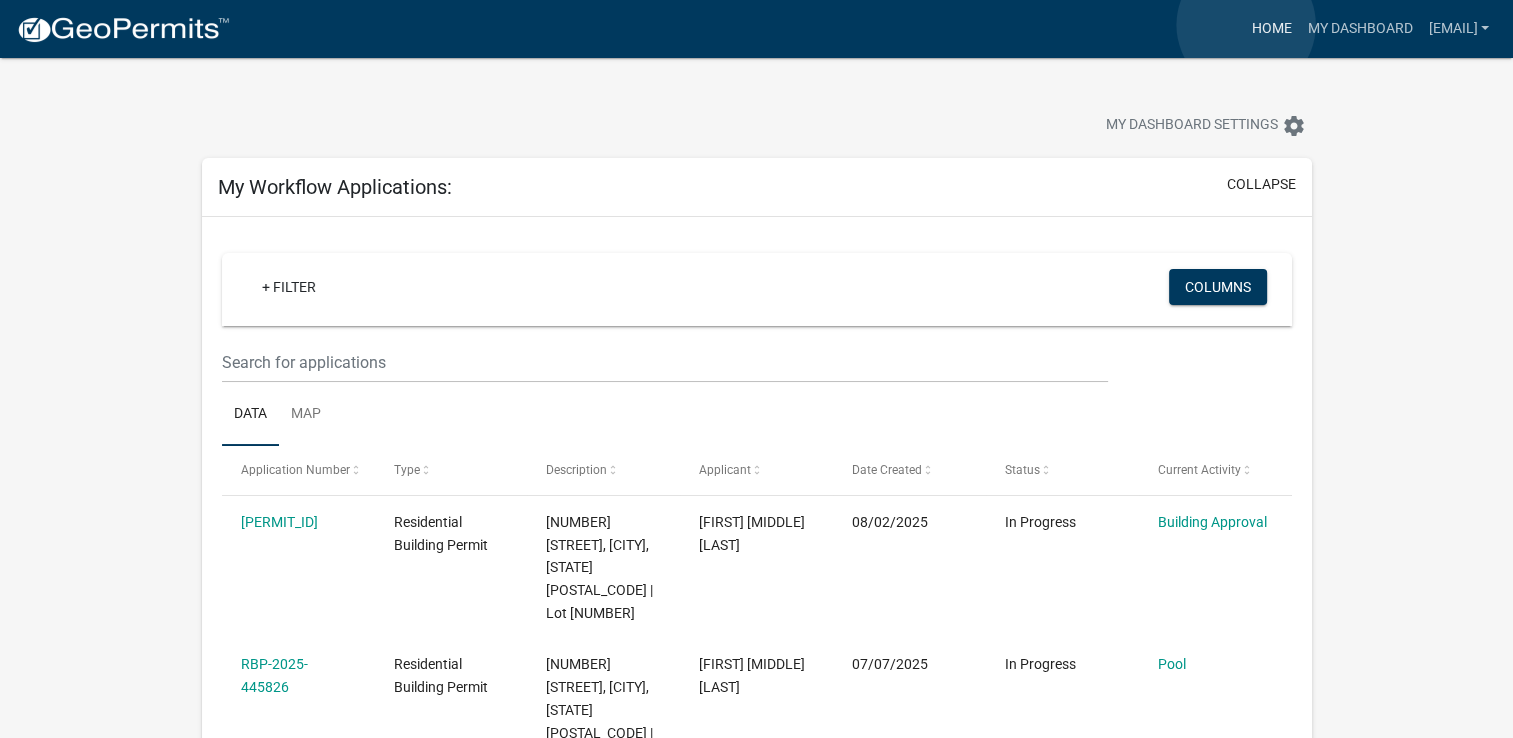 click on "Home" at bounding box center [1271, 29] 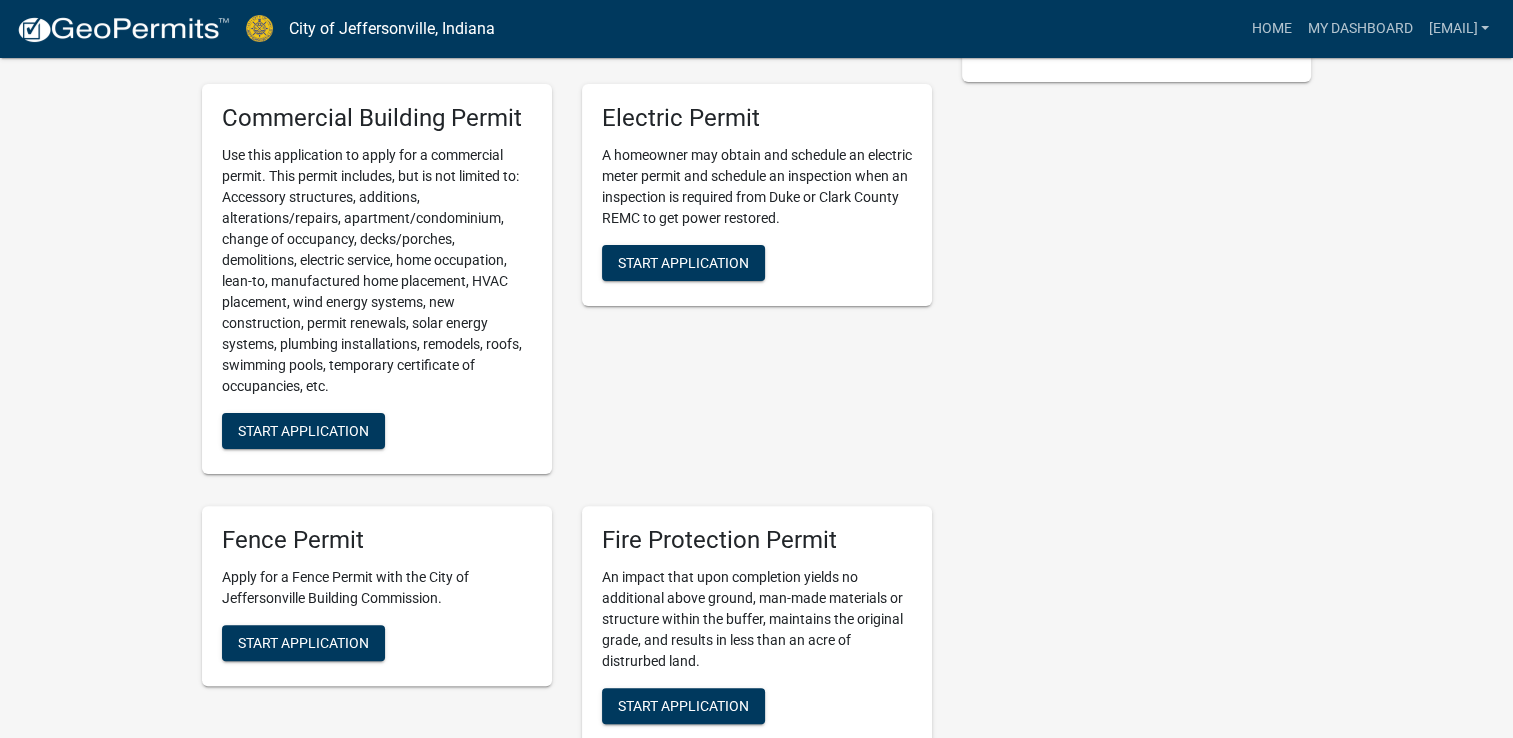 scroll, scrollTop: 473, scrollLeft: 0, axis: vertical 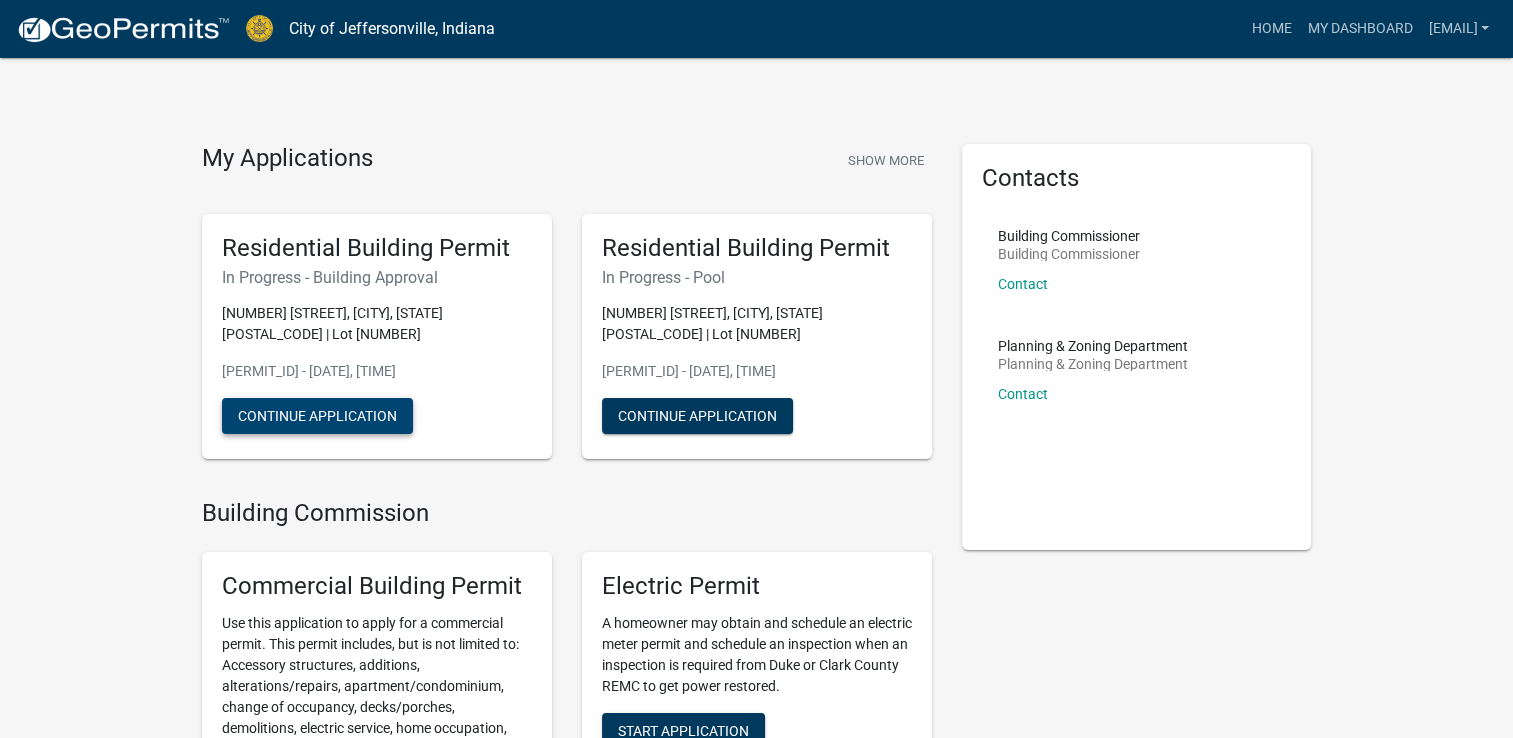 click on "Continue Application" 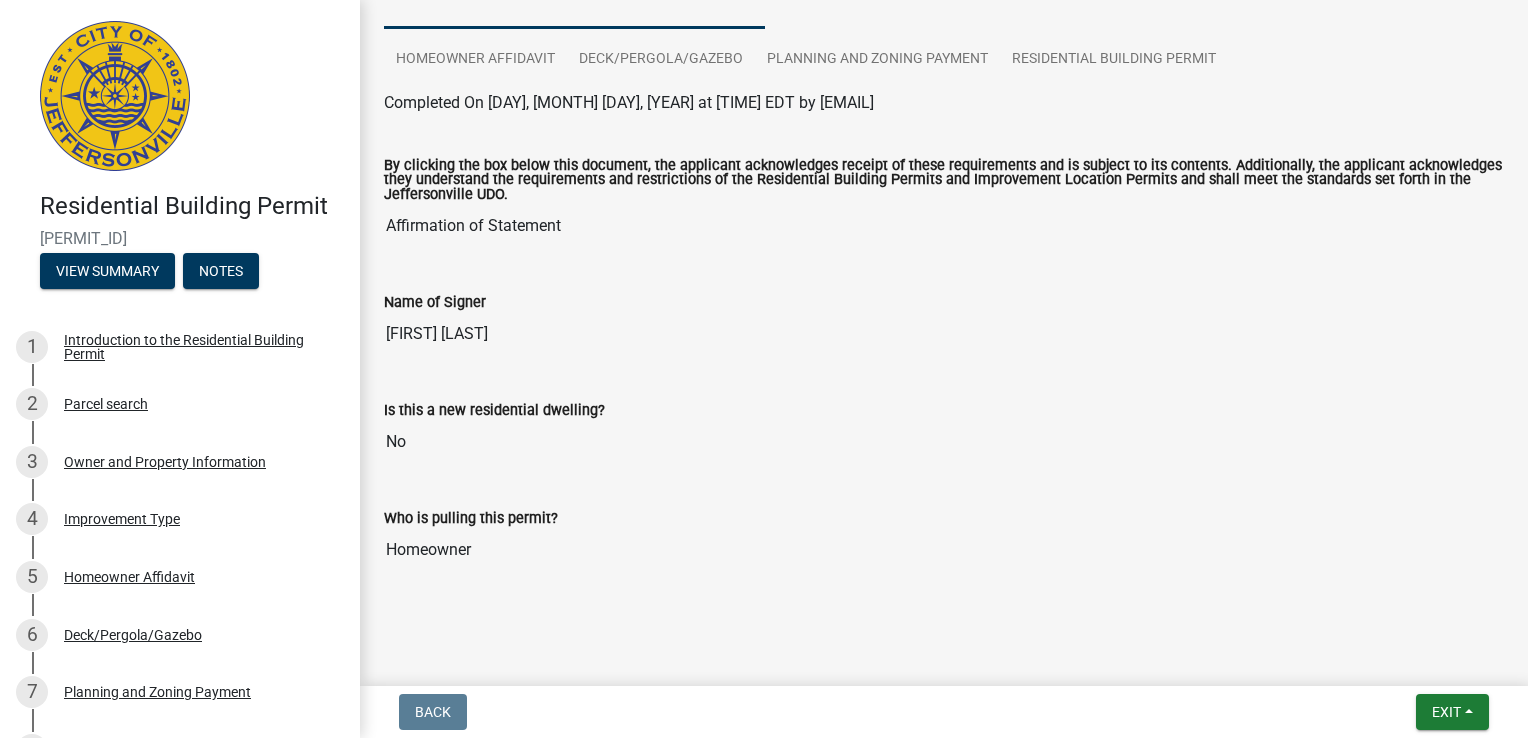 scroll, scrollTop: 196, scrollLeft: 0, axis: vertical 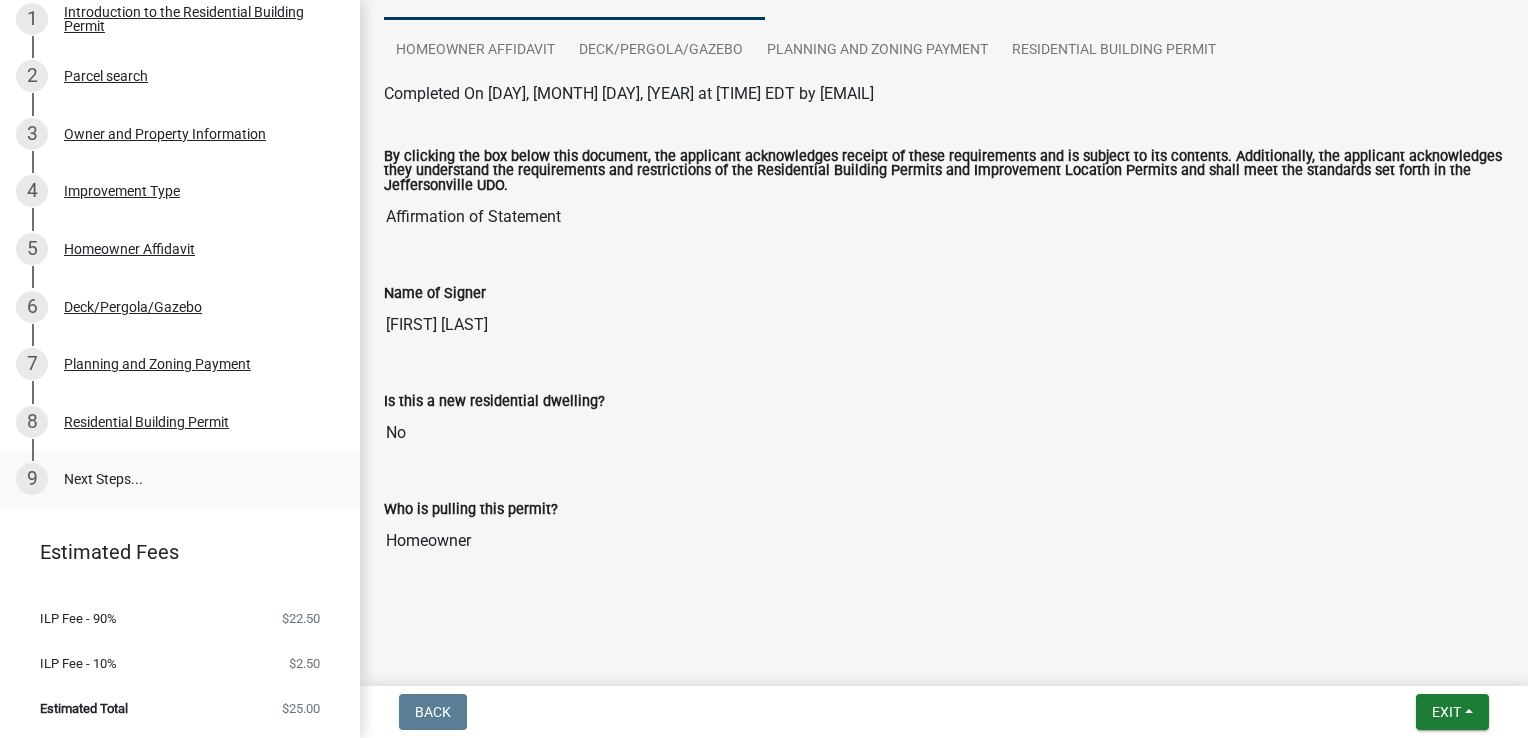 click on "9   Next Steps..." at bounding box center [180, 480] 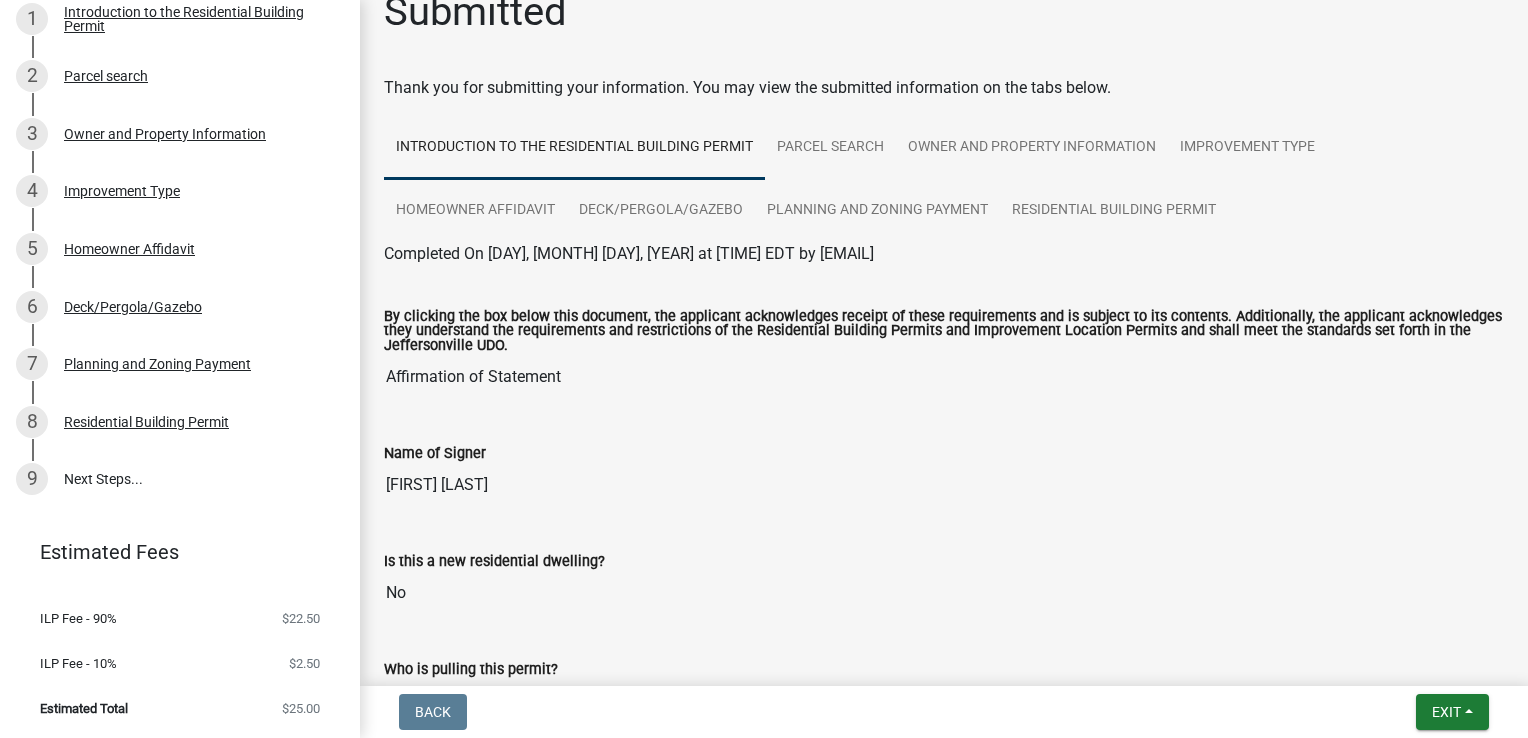scroll, scrollTop: 0, scrollLeft: 0, axis: both 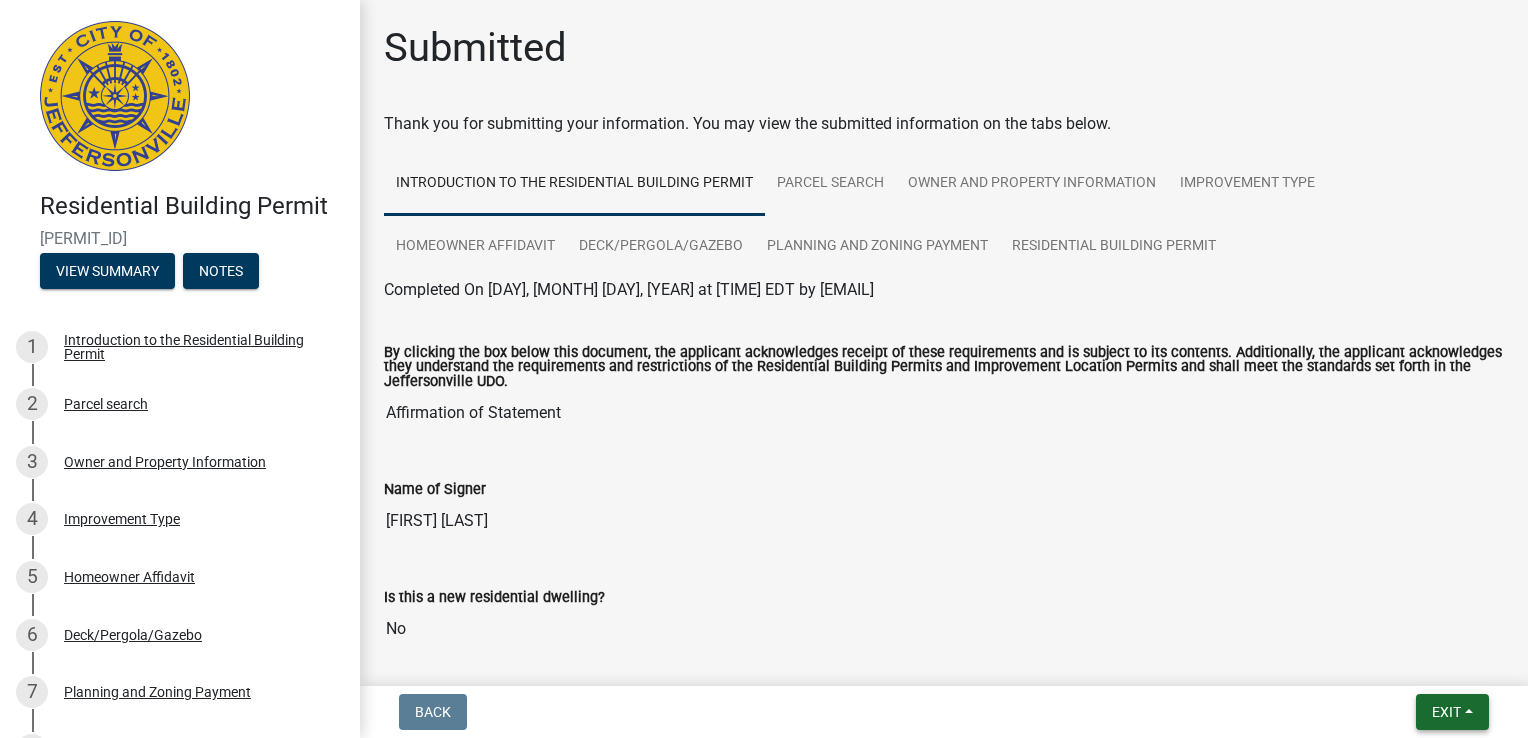 click on "Exit" at bounding box center (1452, 712) 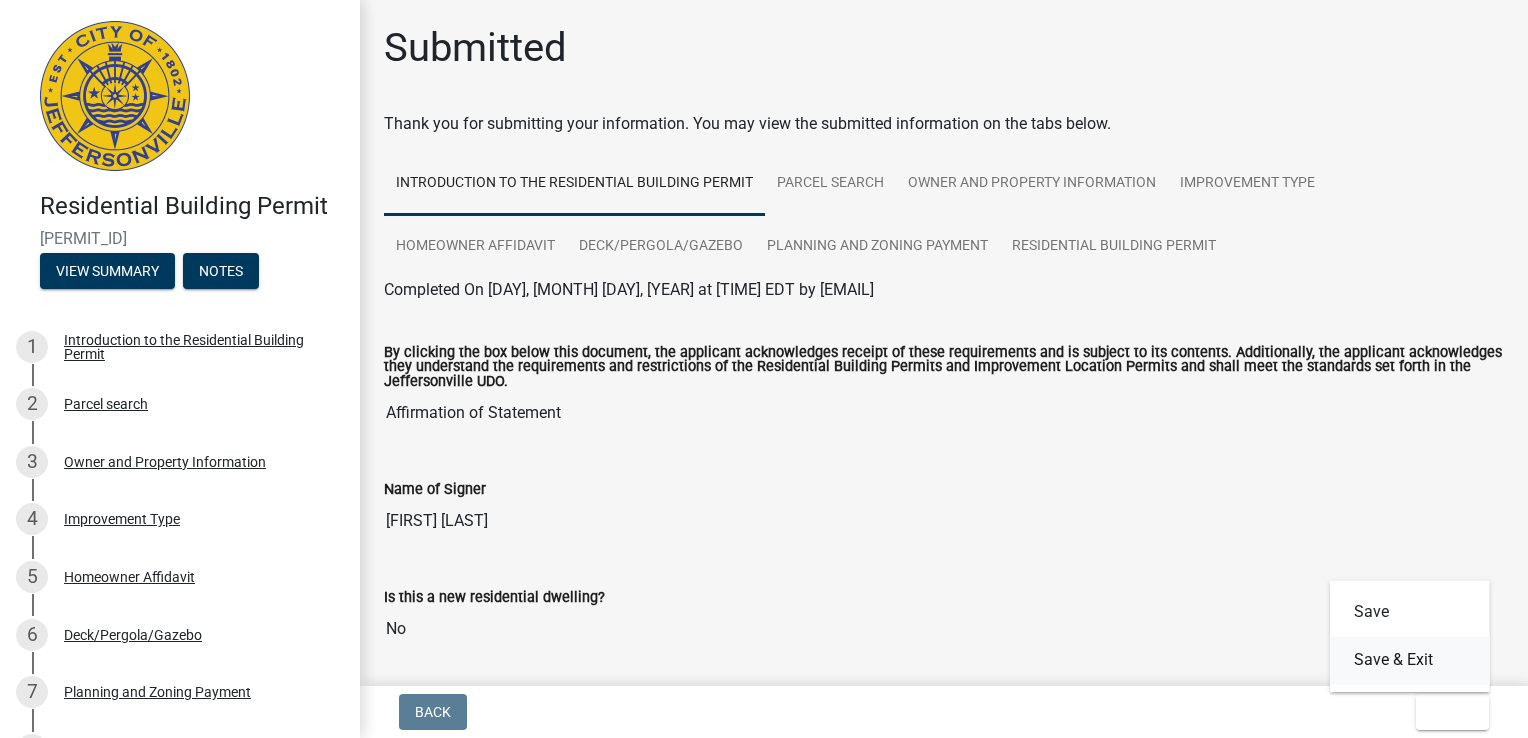 click on "Save & Exit" at bounding box center (1410, 660) 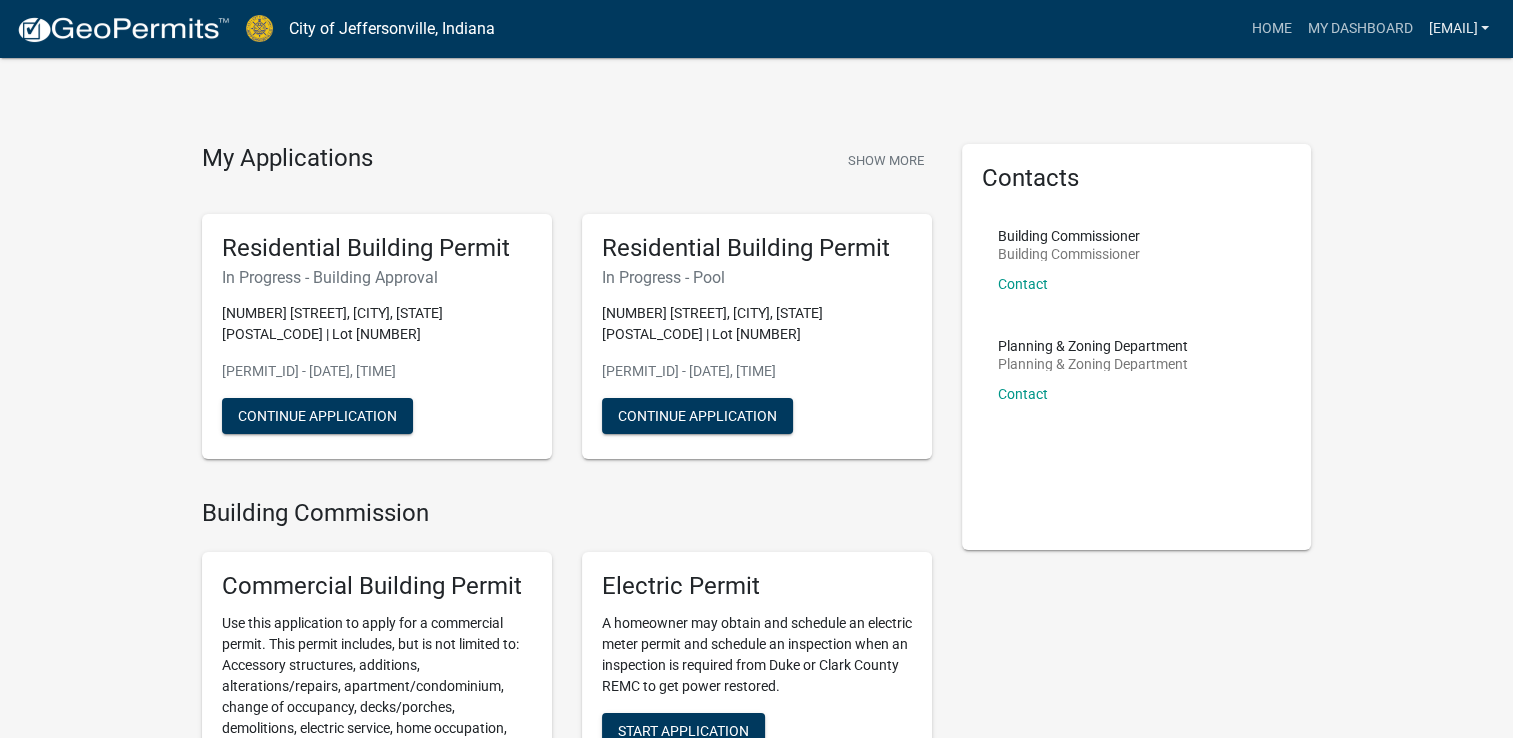 click on "[EMAIL]" at bounding box center (1458, 29) 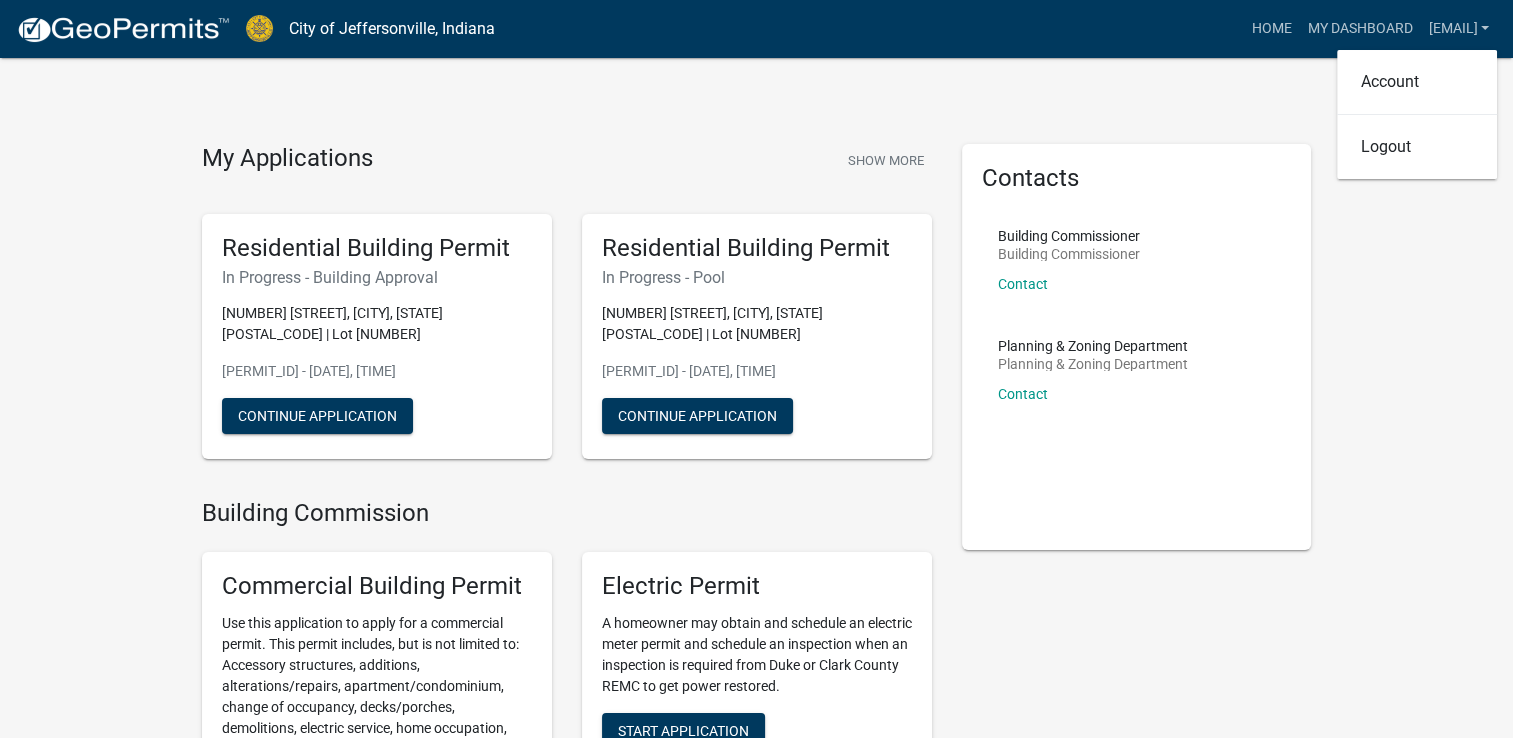 click on "My Applications  Show More  Residential Building Permit   In Progress - Building Approval  [NUMBER] [STREET], [CITY], [STATE]  [POSTAL_CODE] | Lot [NUMBER]  [PERMIT_ID] - [DATE], [TIME]   Continue Application  Residential Building Permit   In Progress - Pool  [NUMBER] [STREET], [CITY], [STATE]  [POSTAL_CODE] | Lot [NUMBER]  [PERMIT_ID] - [DATE], [TIME]   Continue Application  Building Commission Commercial Building Permit Use this application to apply for a commercial permit. This permit includes, but is not limited to: Accessory structures, additions, alterations/repairs, apartment/condominium, change of occupancy, decks/porches, demolitions, electric service, home occupation, lean-to, manufactured home placement, HVAC placement, wind energy systems, new construction, permit renewals, solar energy systems, plumbing installations, remodels, roofs, swimming pools, temporary certificate of occupancies, etc.  Start Application Electric Permit Start Application Fence Permit Start Application Fire Protection Permit" 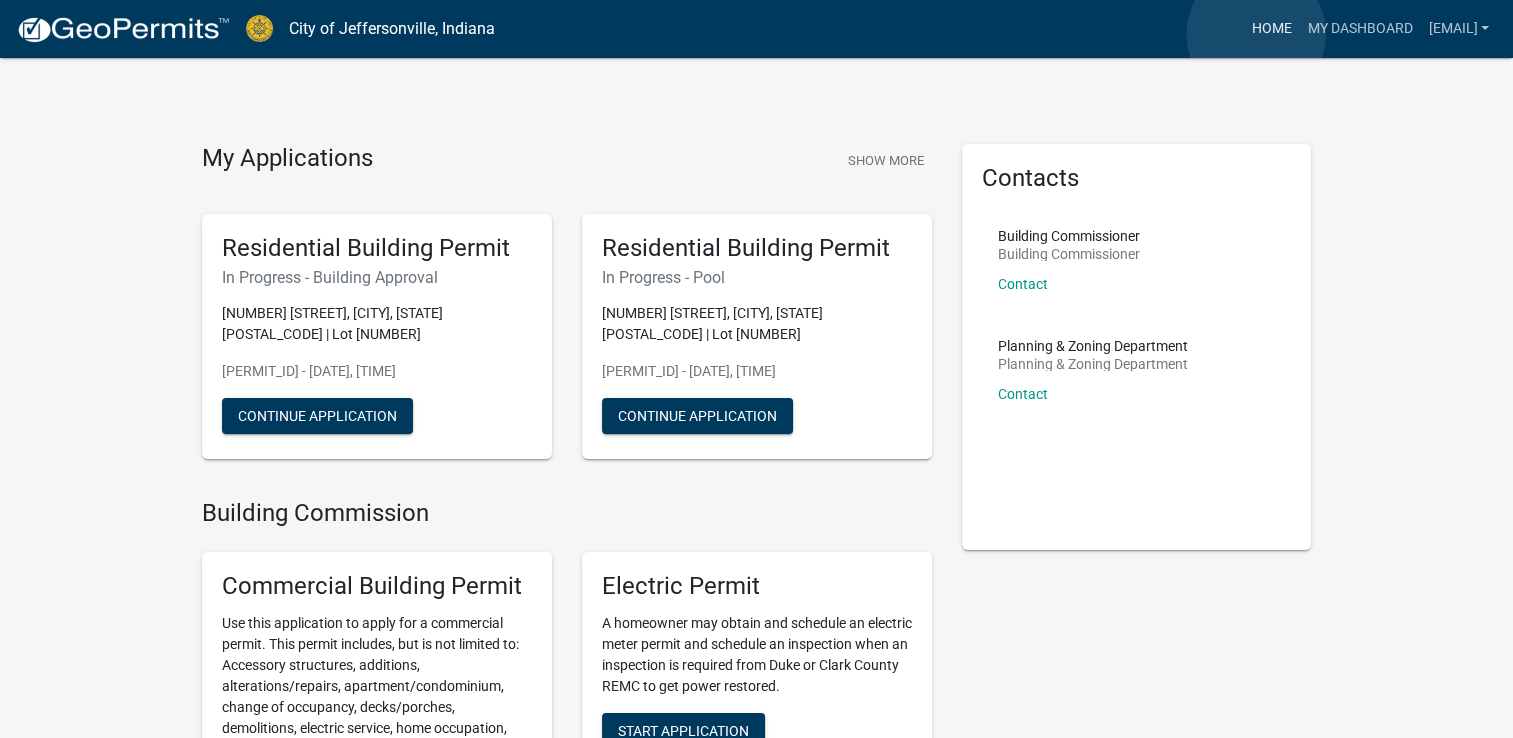 click on "Home" at bounding box center [1271, 29] 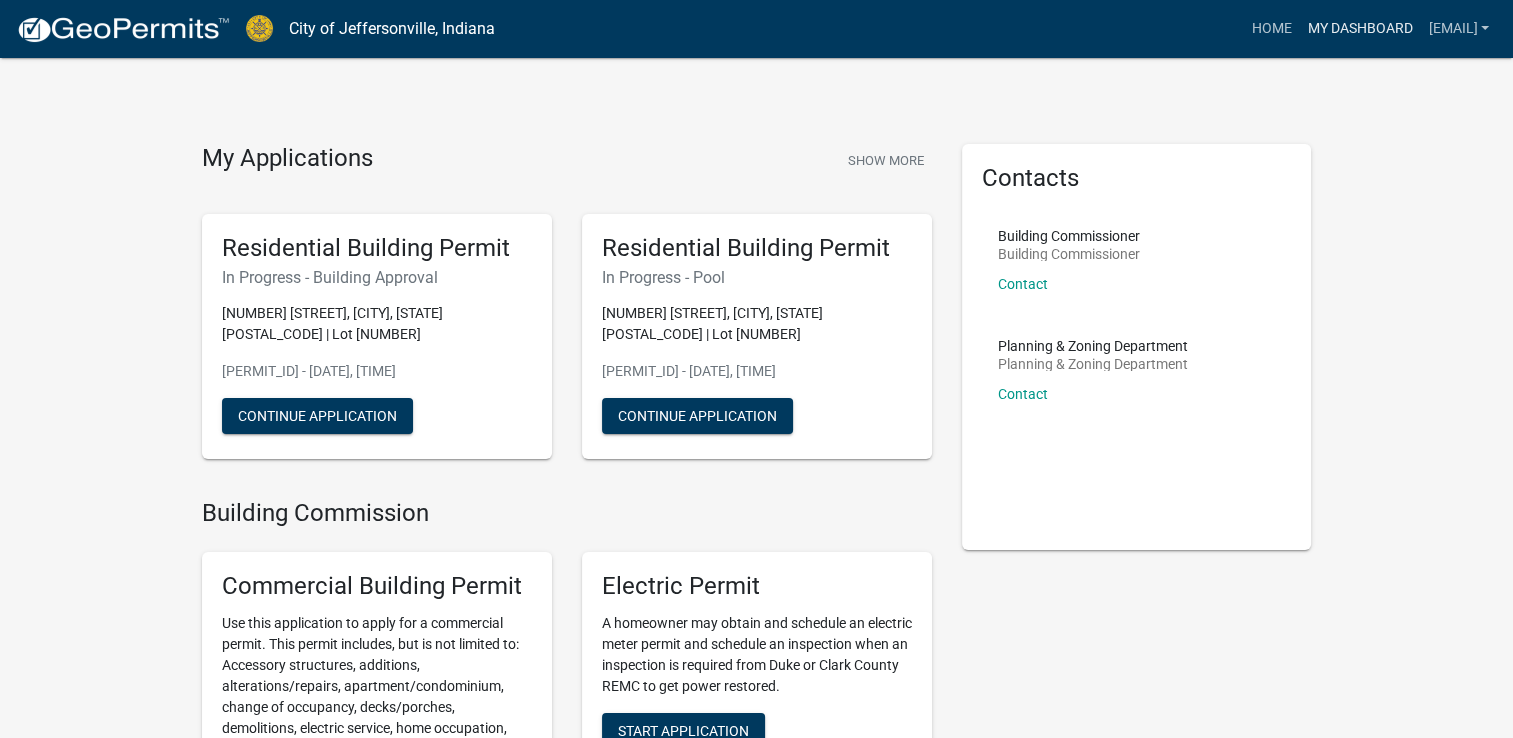 click on "My Dashboard" at bounding box center [1359, 29] 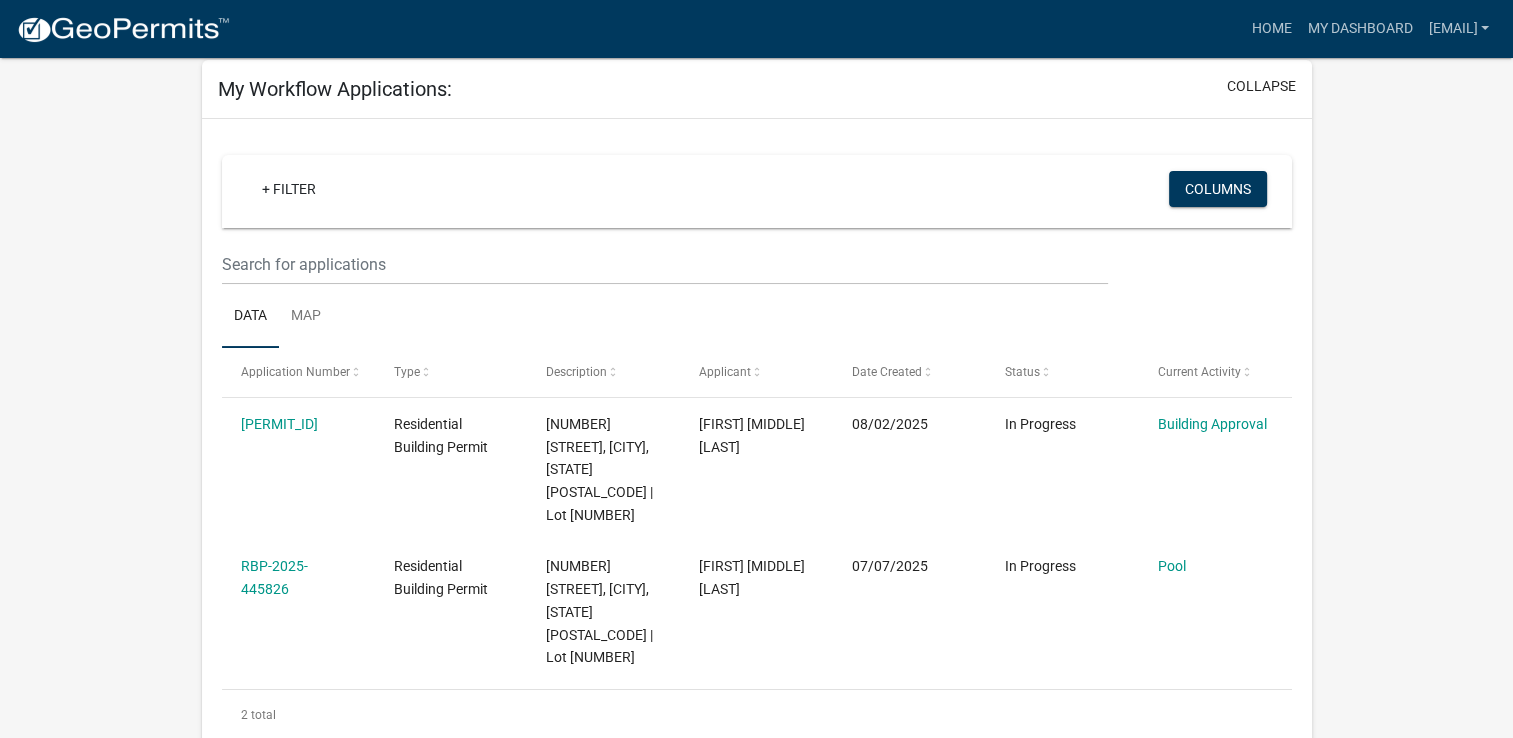 scroll, scrollTop: 136, scrollLeft: 0, axis: vertical 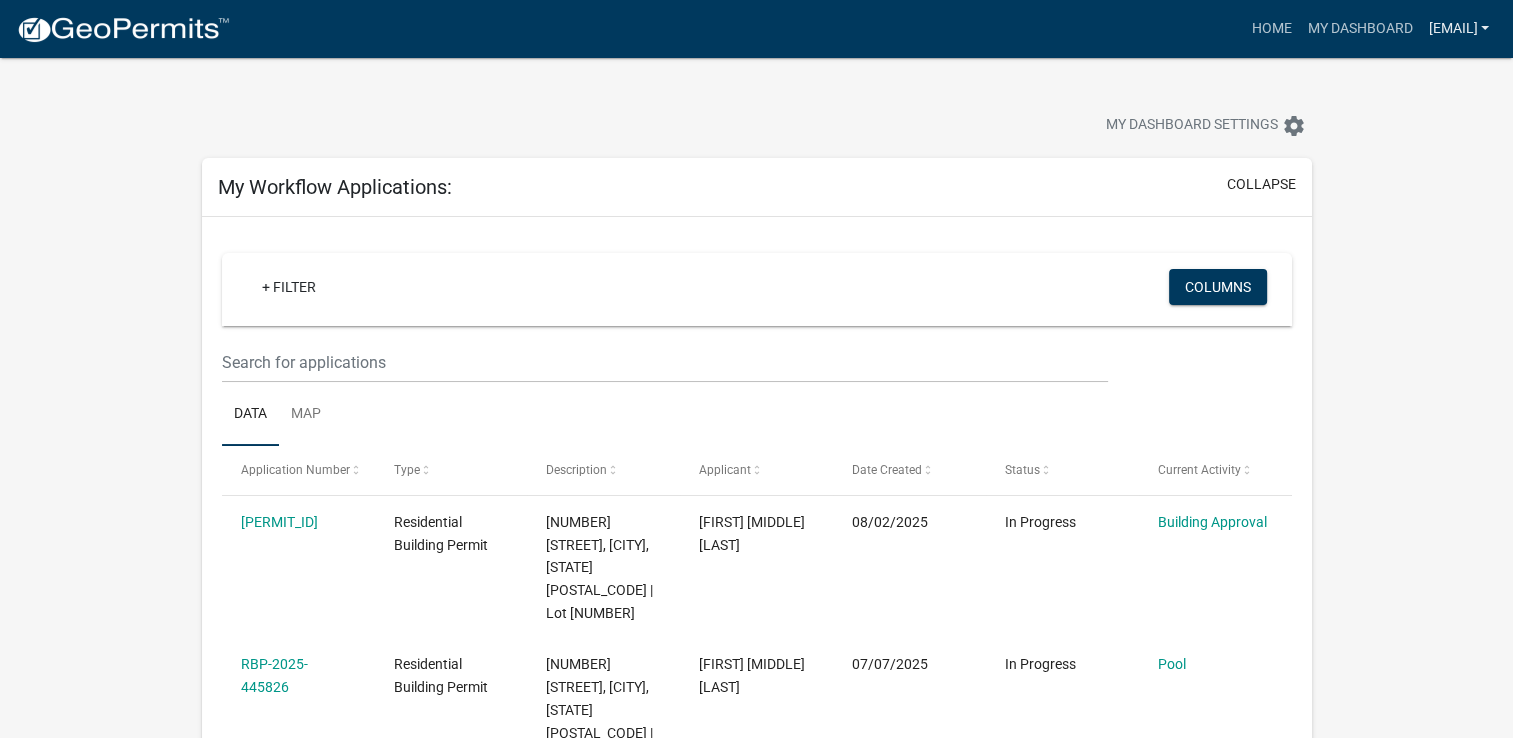 click on "[EMAIL]" at bounding box center [1458, 29] 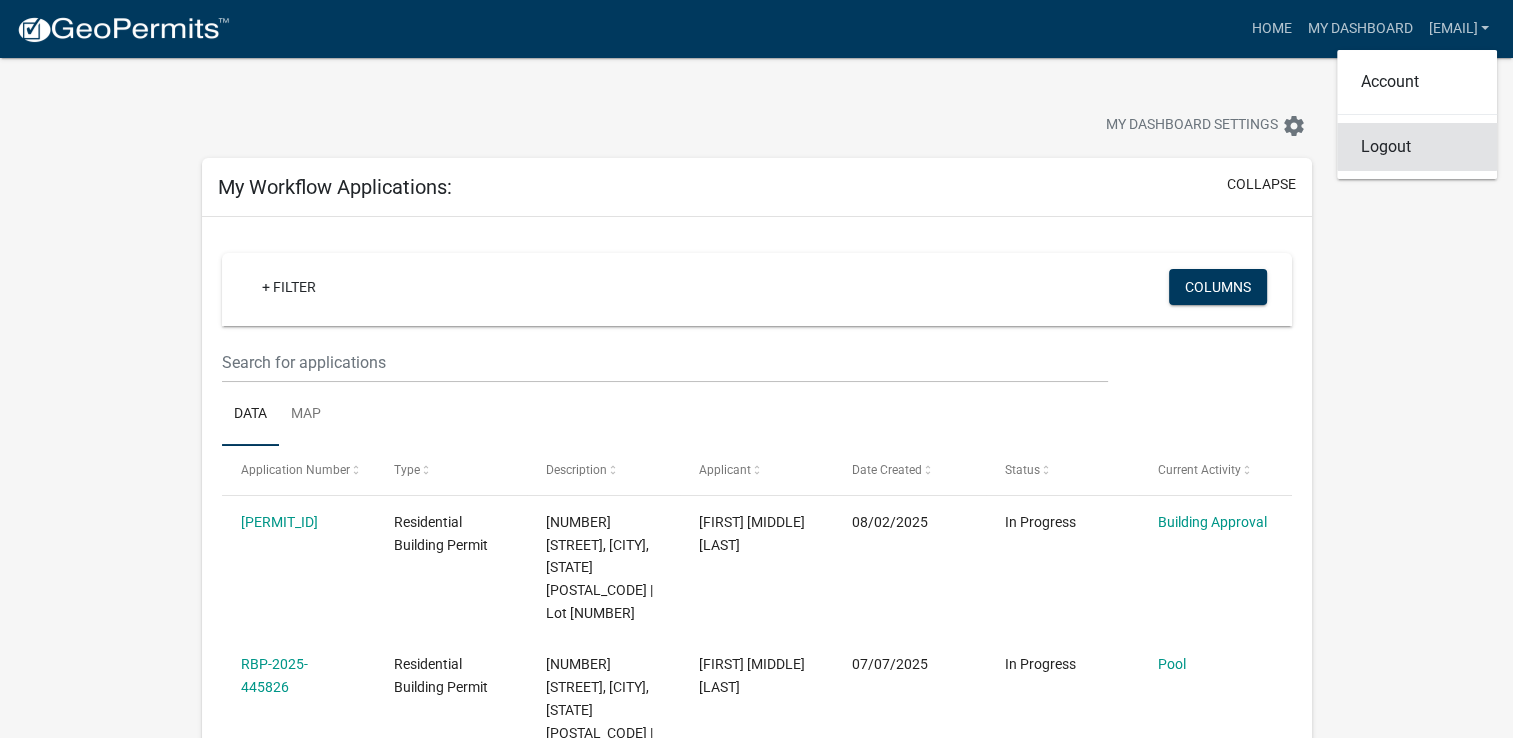 click on "Logout" at bounding box center [1417, 147] 